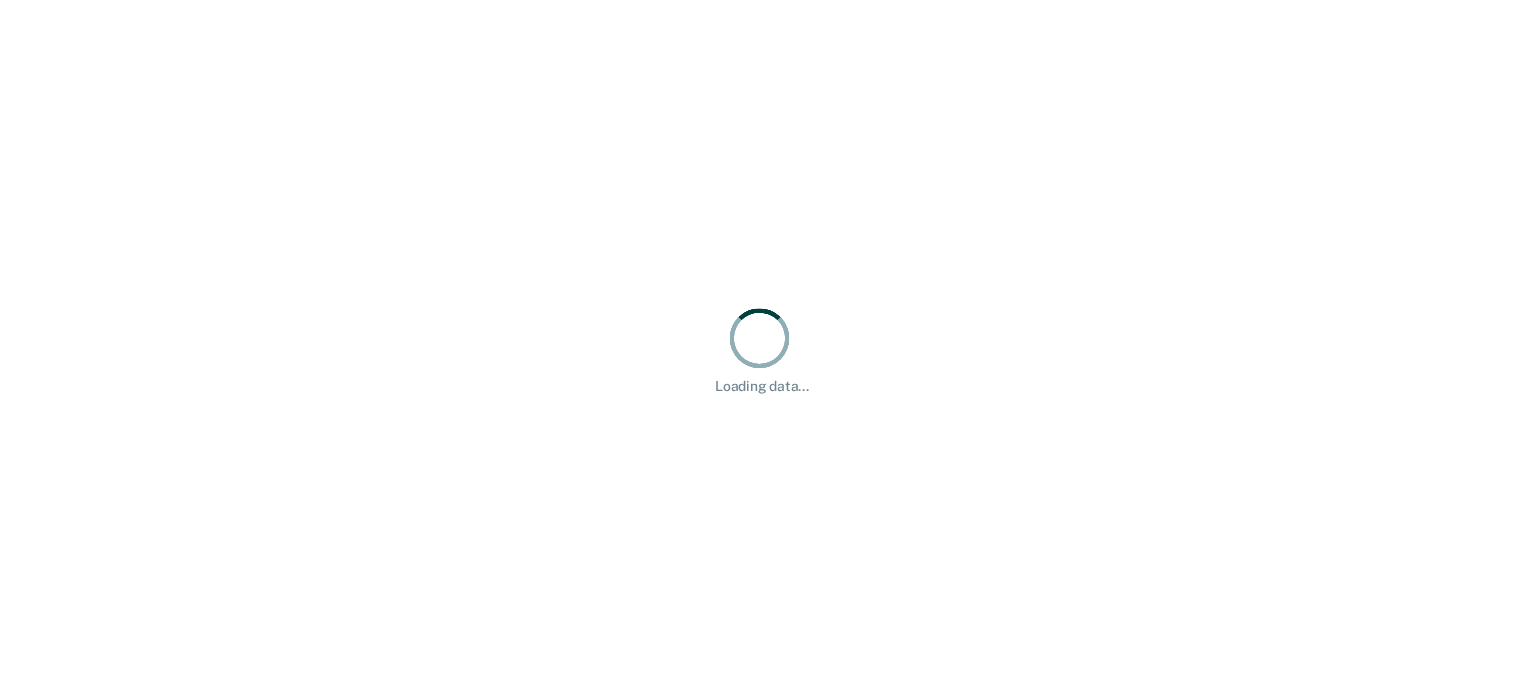 scroll, scrollTop: 0, scrollLeft: 0, axis: both 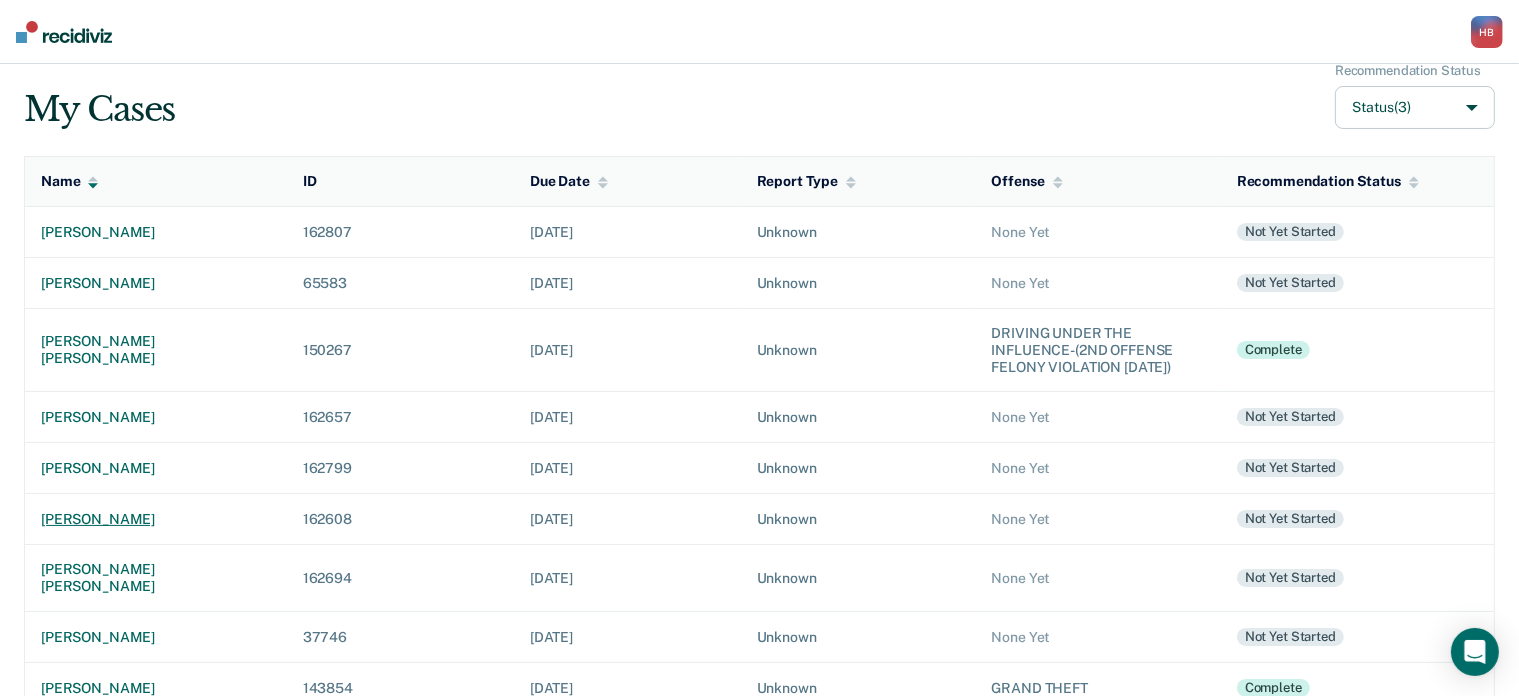 click on "[PERSON_NAME]" at bounding box center [156, 519] 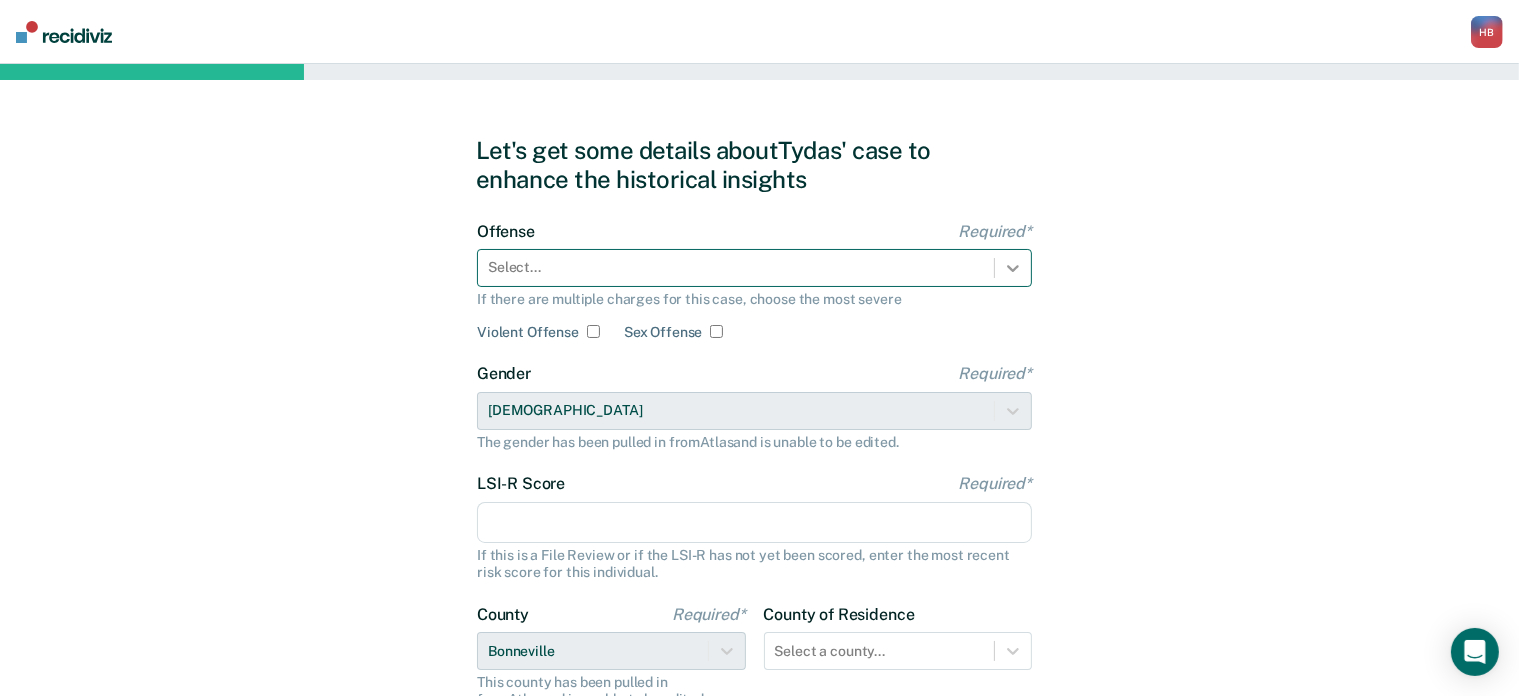 click at bounding box center [1013, 268] 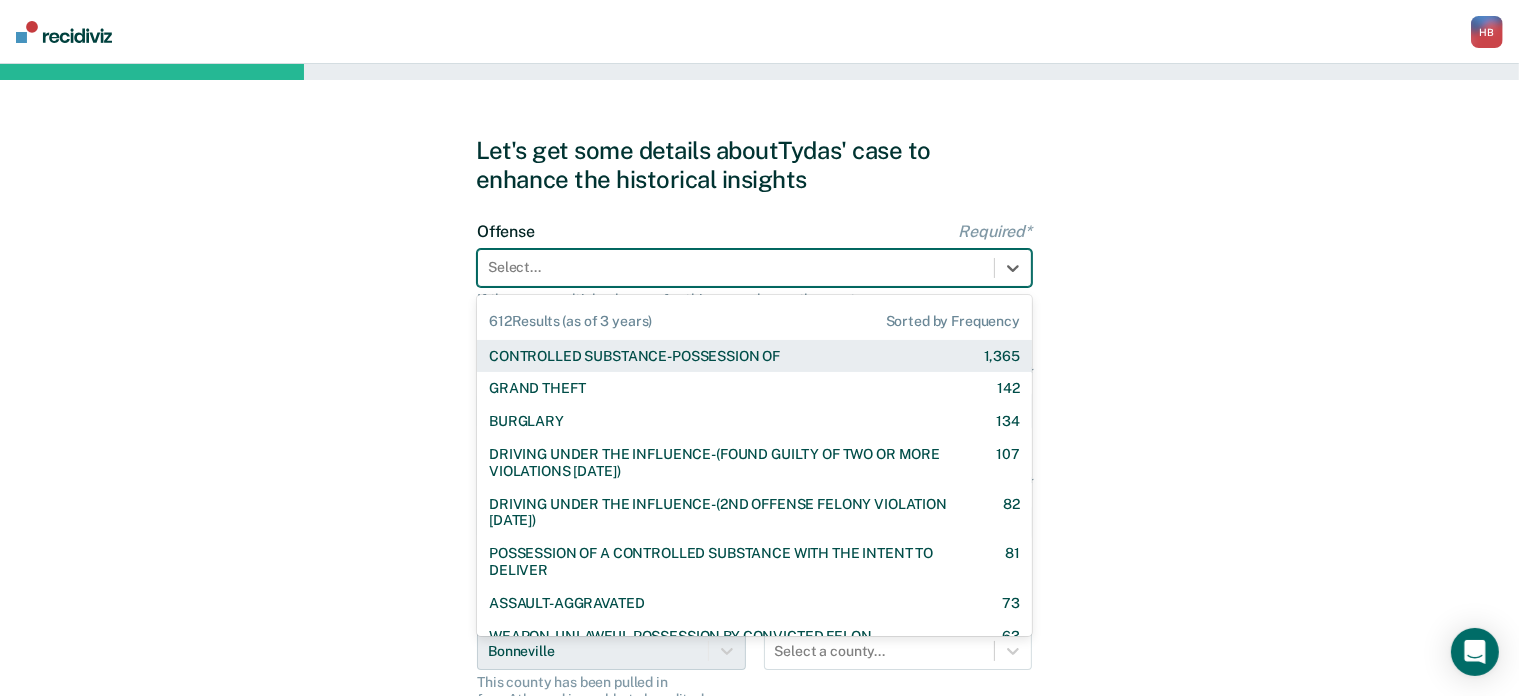 click on "CONTROLLED SUBSTANCE-POSSESSION OF 1,365" at bounding box center [754, 356] 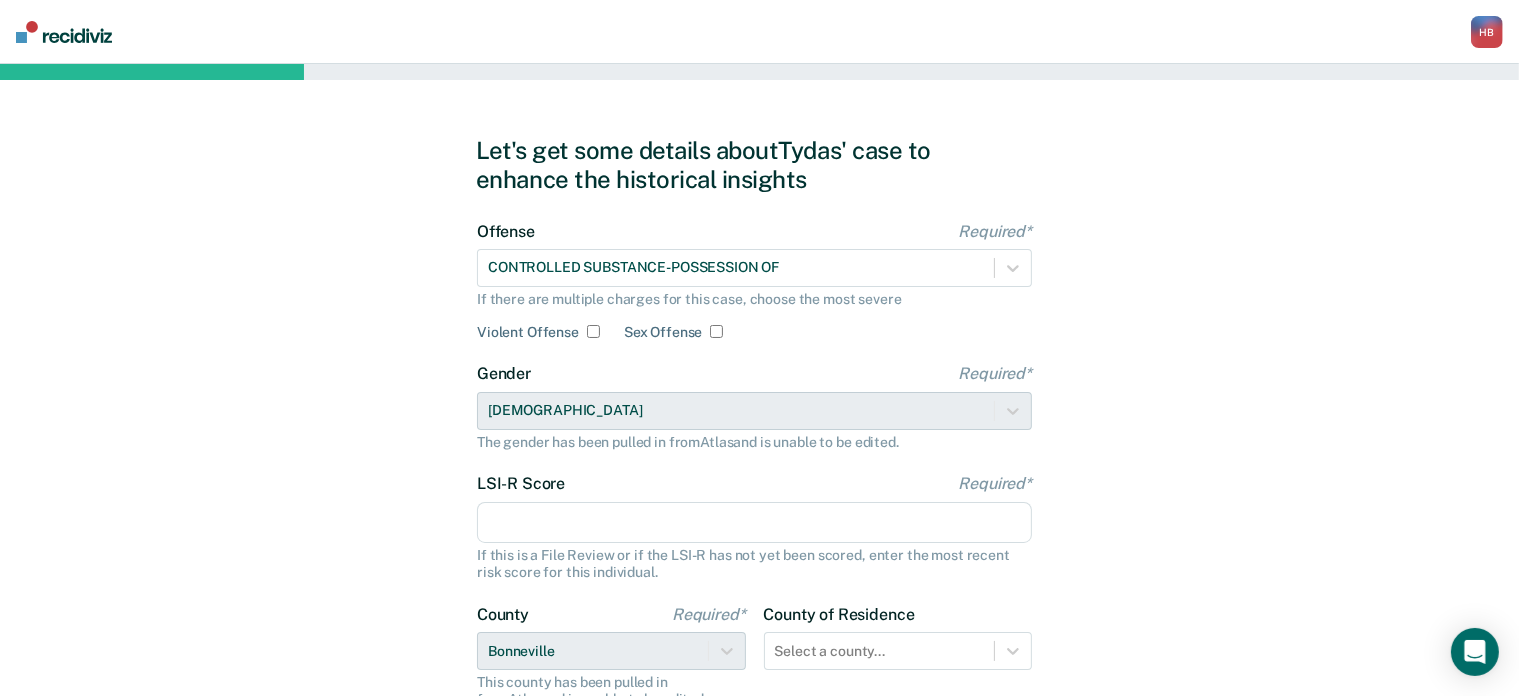 click on "LSI-R Score  Required*" at bounding box center (754, 523) 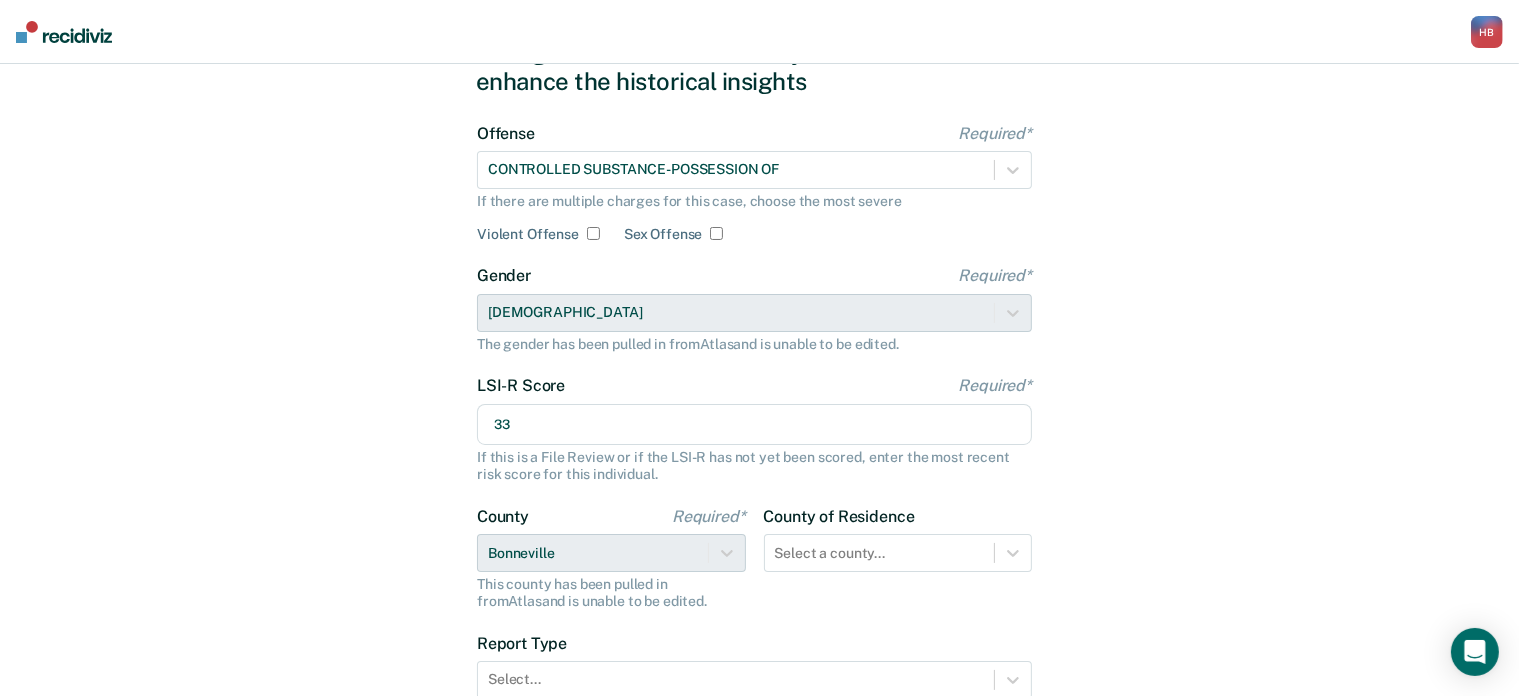 scroll, scrollTop: 102, scrollLeft: 0, axis: vertical 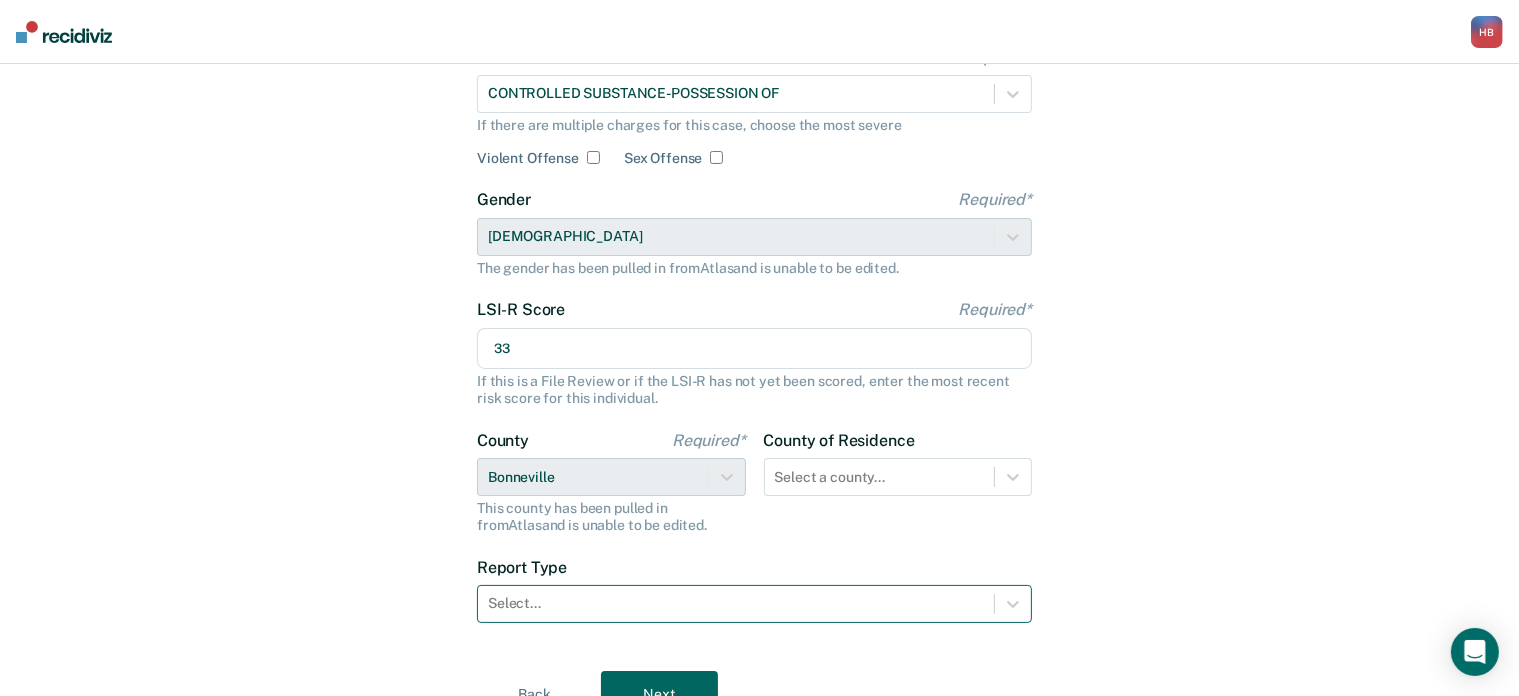 type on "33" 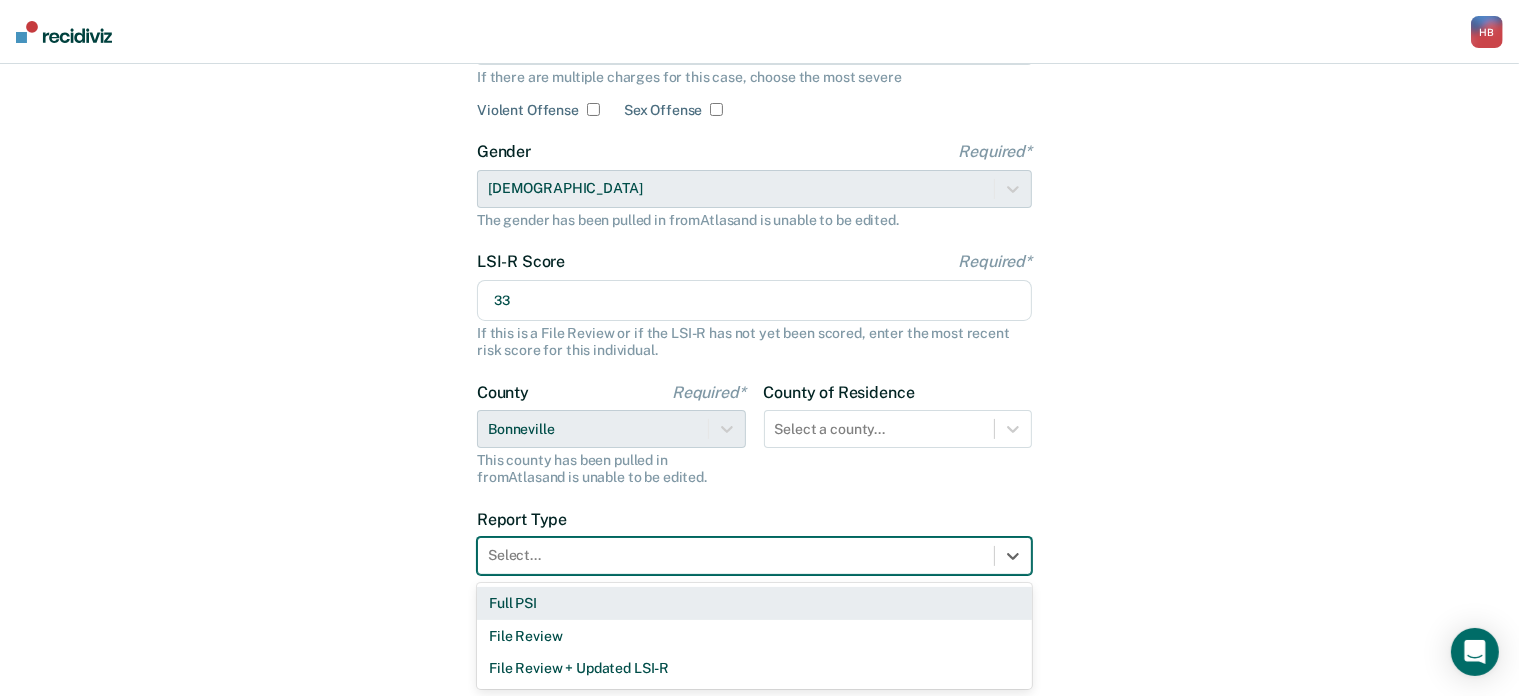 click on "3 results available. Use Up and Down to choose options, press Enter to select the currently focused option, press Escape to exit the menu, press Tab to select the option and exit the menu. Select... Full PSI File Review File Review + Updated LSI-R" at bounding box center [754, 556] 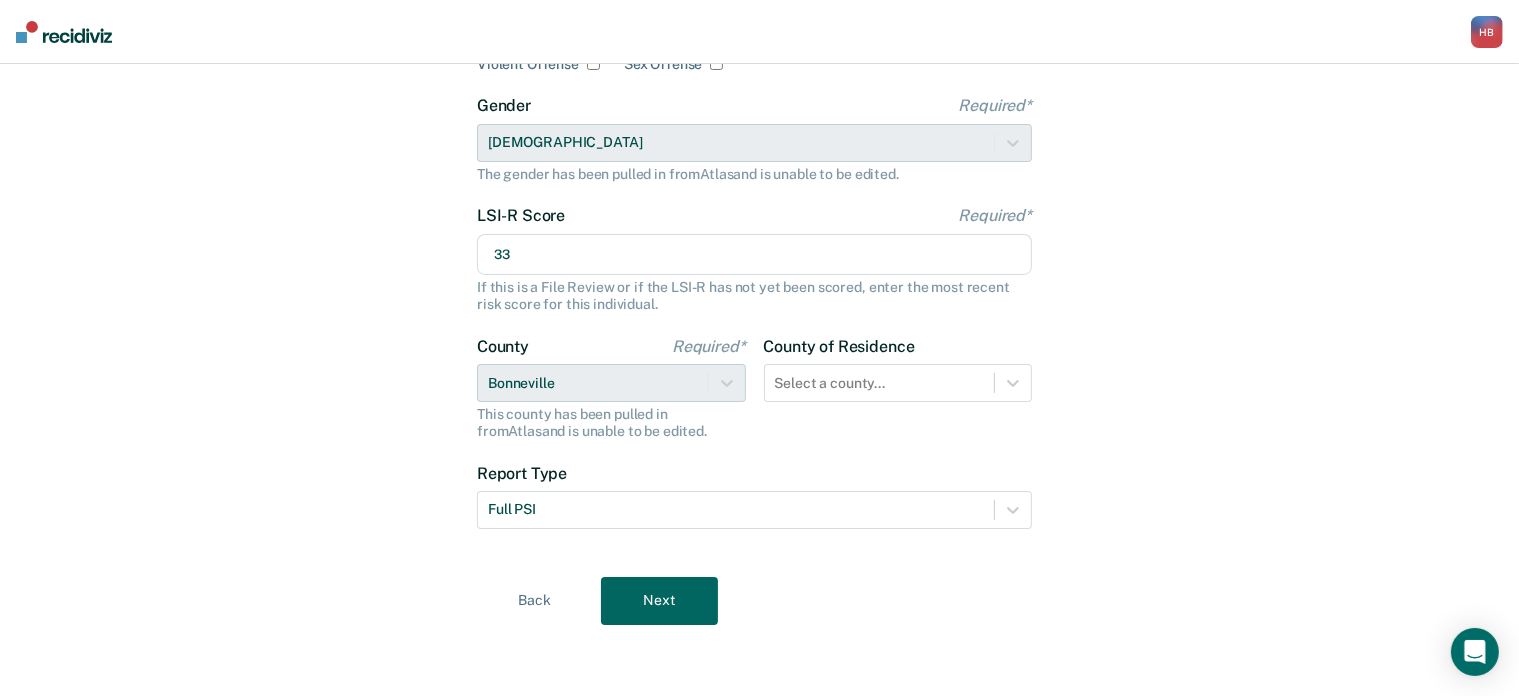 click on "Next" at bounding box center [659, 601] 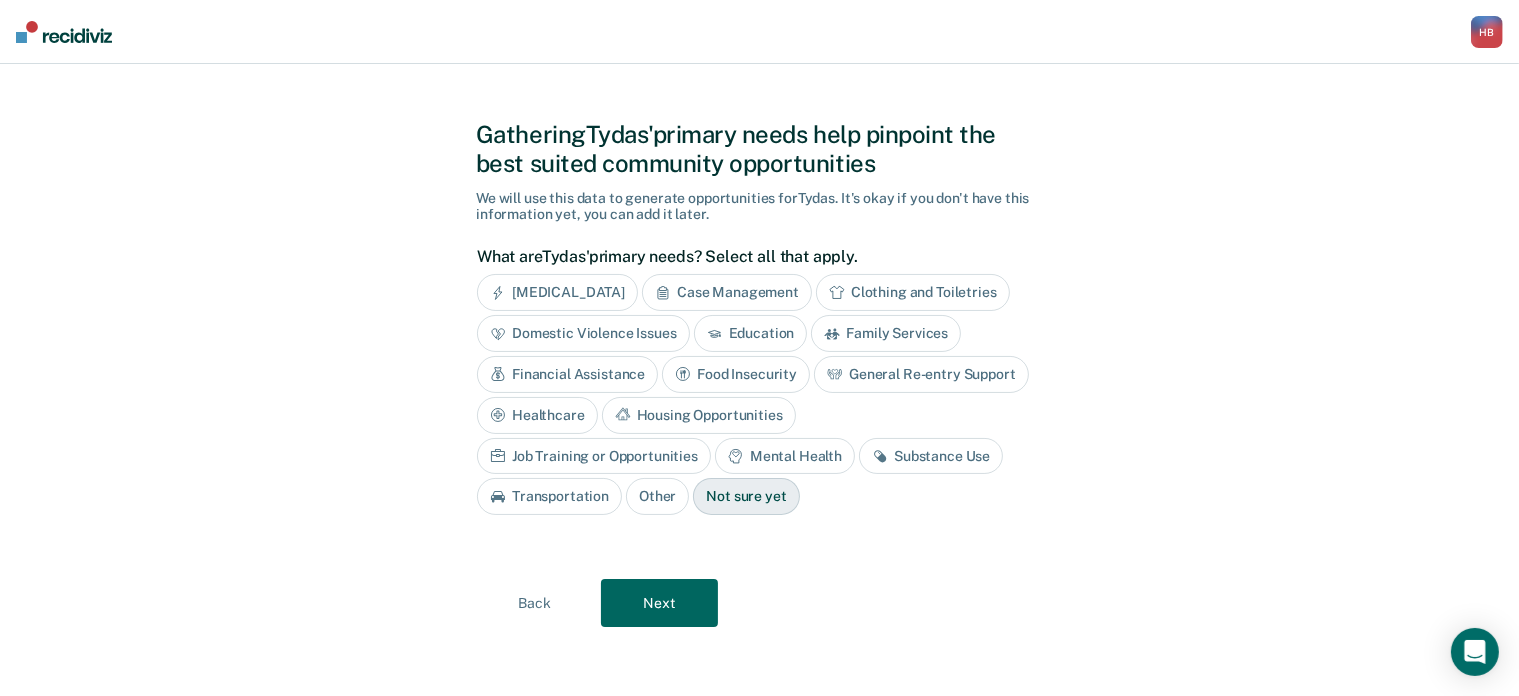 click on "Case Management" at bounding box center [727, 292] 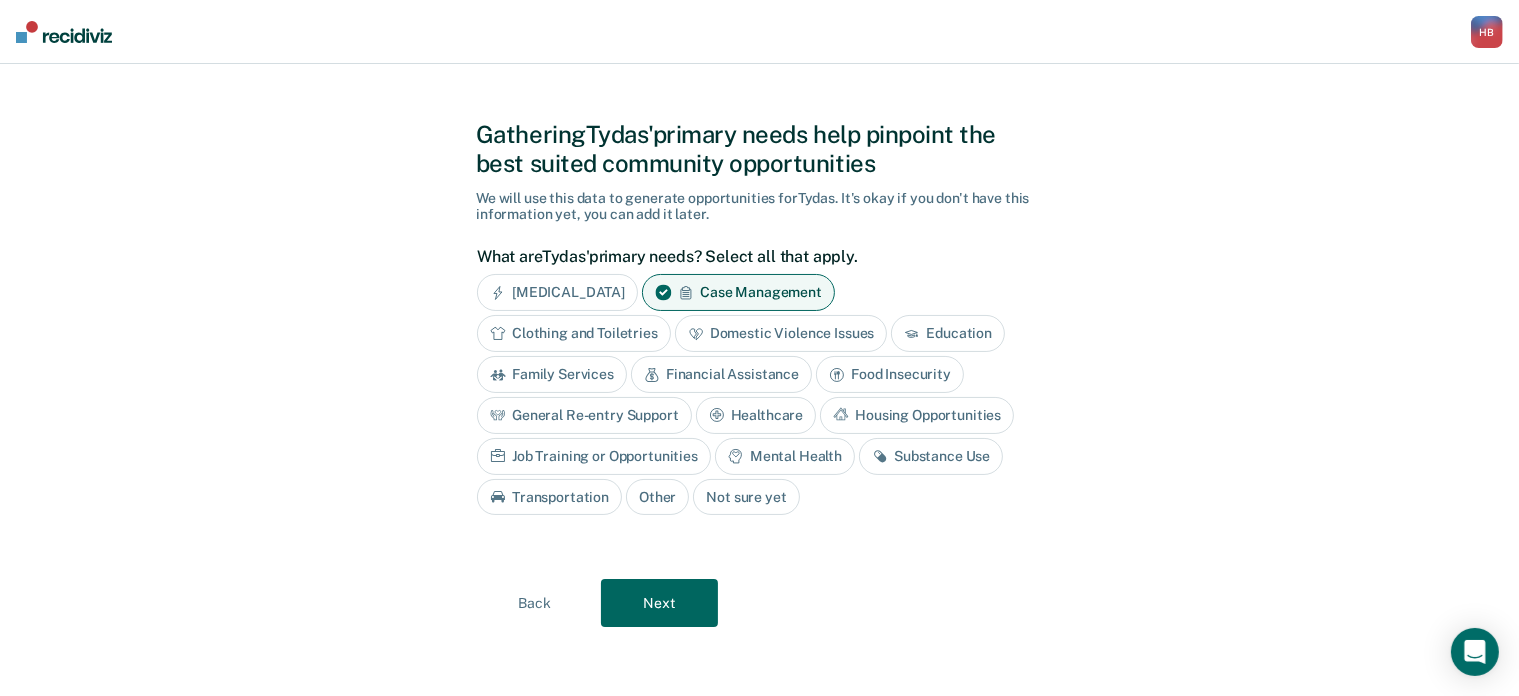 click on "Clothing and Toiletries" at bounding box center [574, 333] 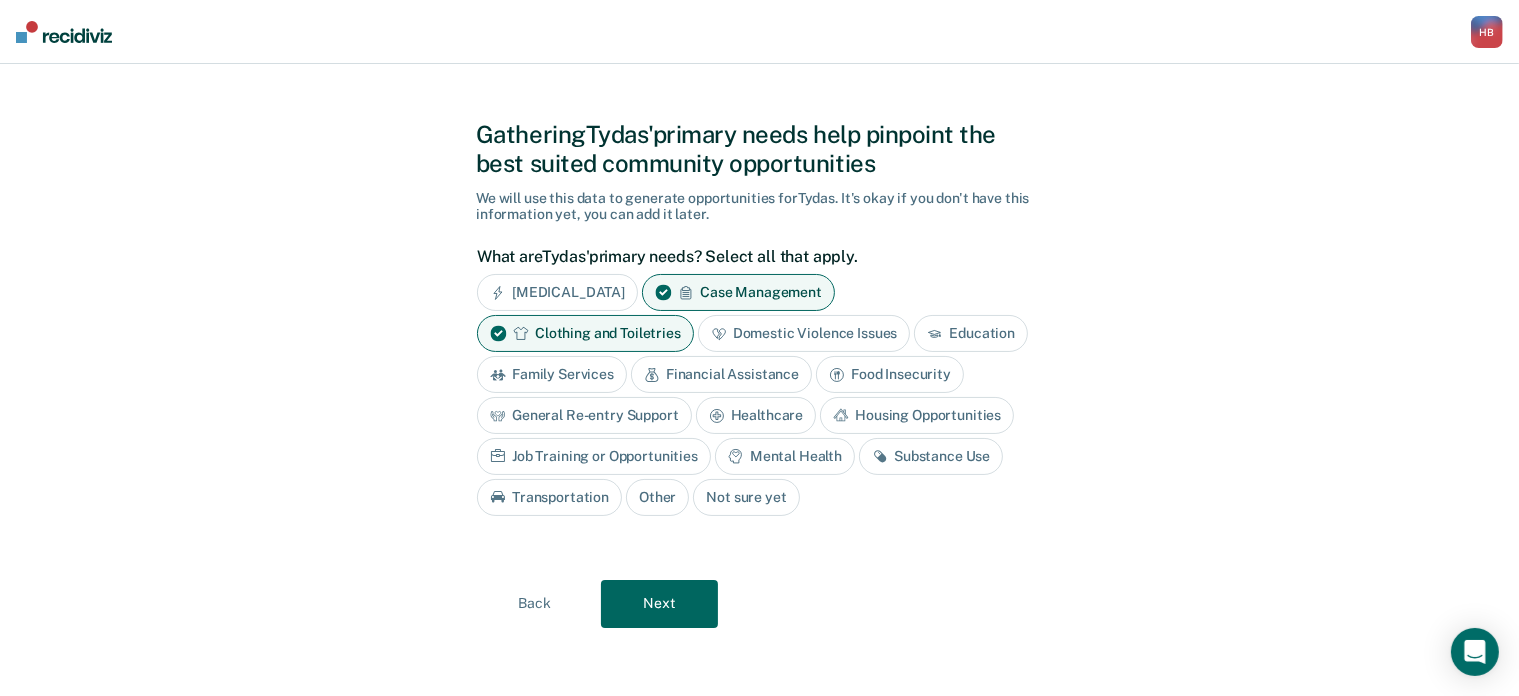 click on "Financial Assistance" at bounding box center (721, 374) 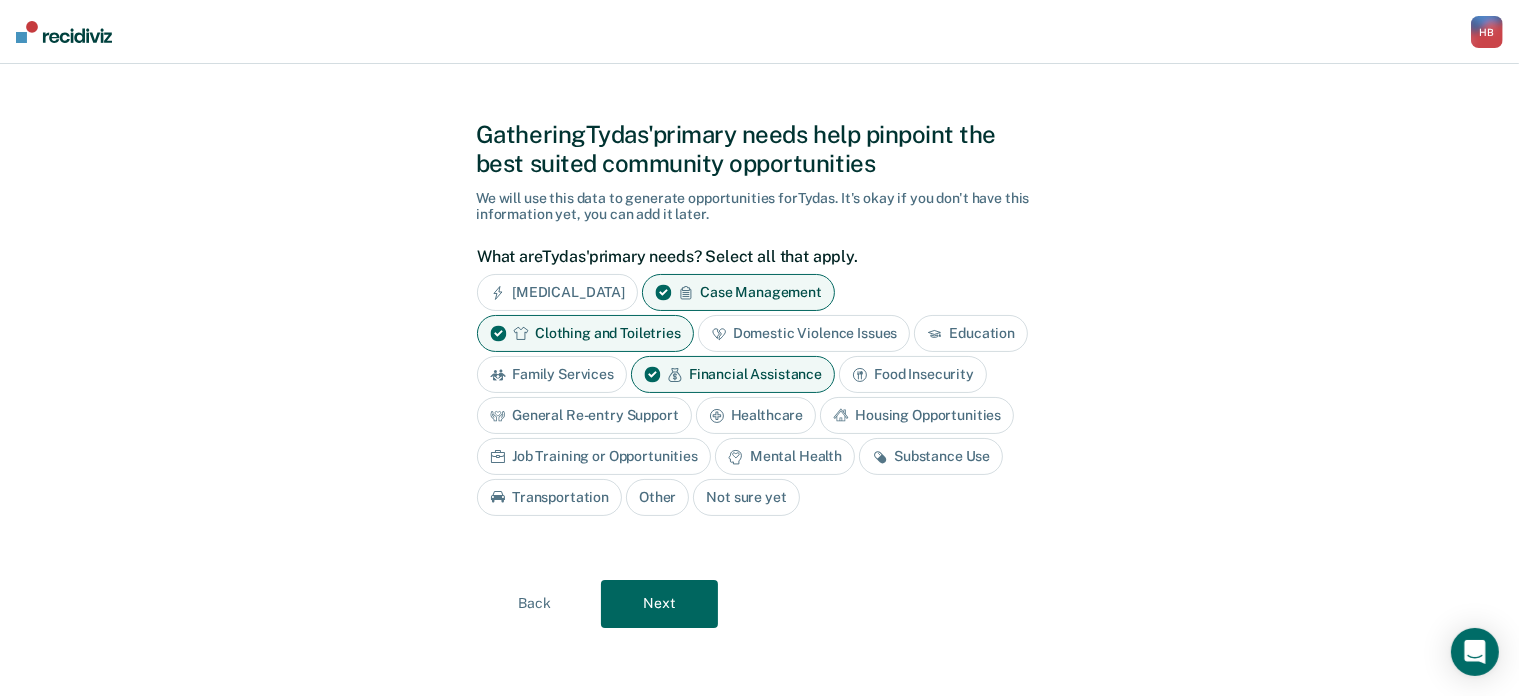 click on "Food Insecurity" at bounding box center [913, 374] 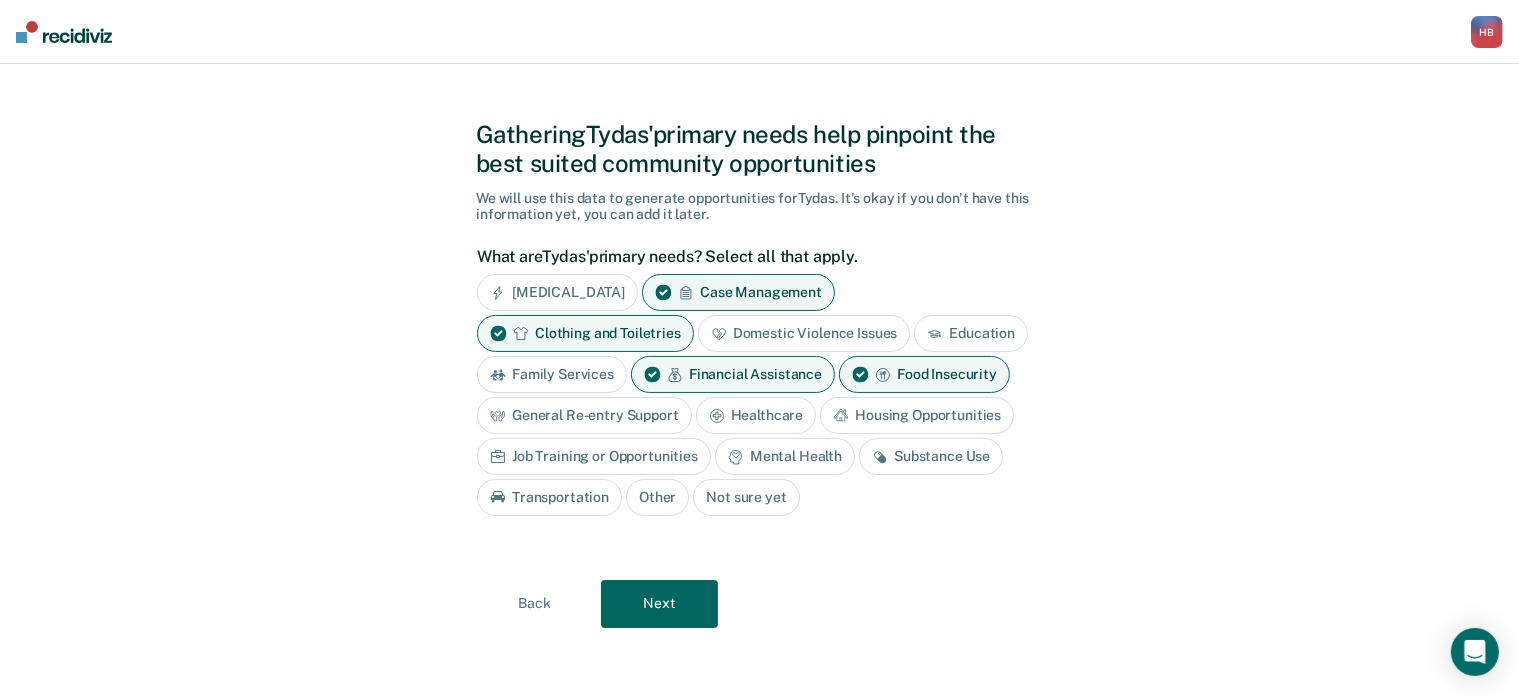 click on "General Re-entry Support" at bounding box center (584, 415) 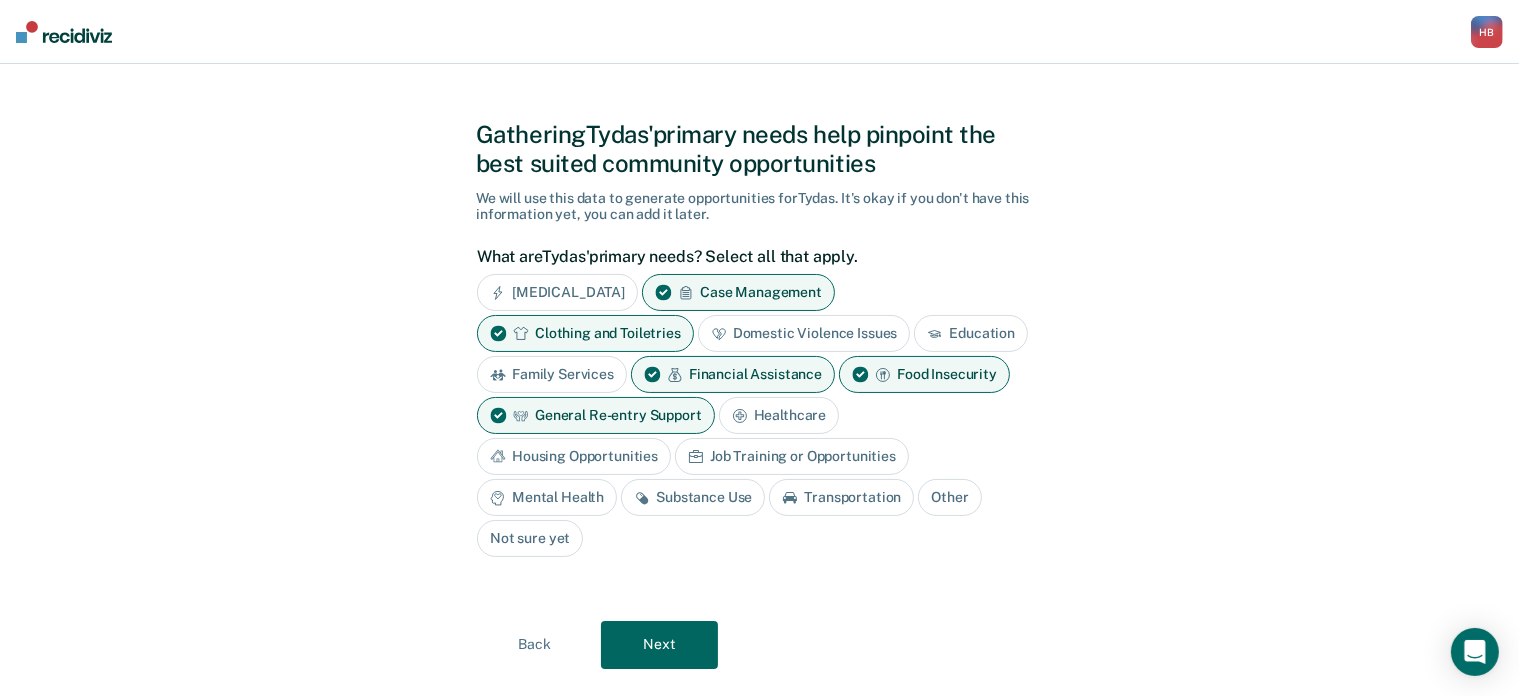 click on "Housing Opportunities" at bounding box center (574, 456) 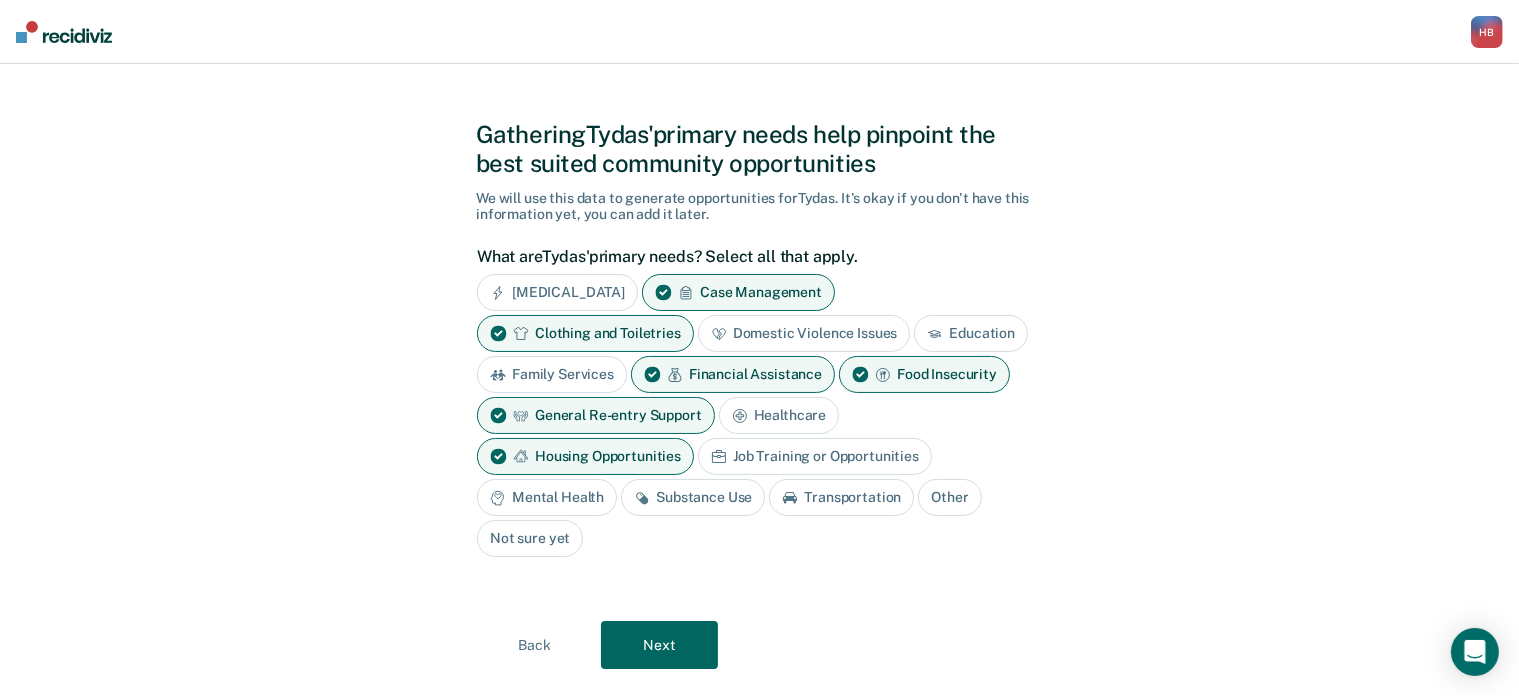 click on "Job Training or Opportunities" at bounding box center [815, 456] 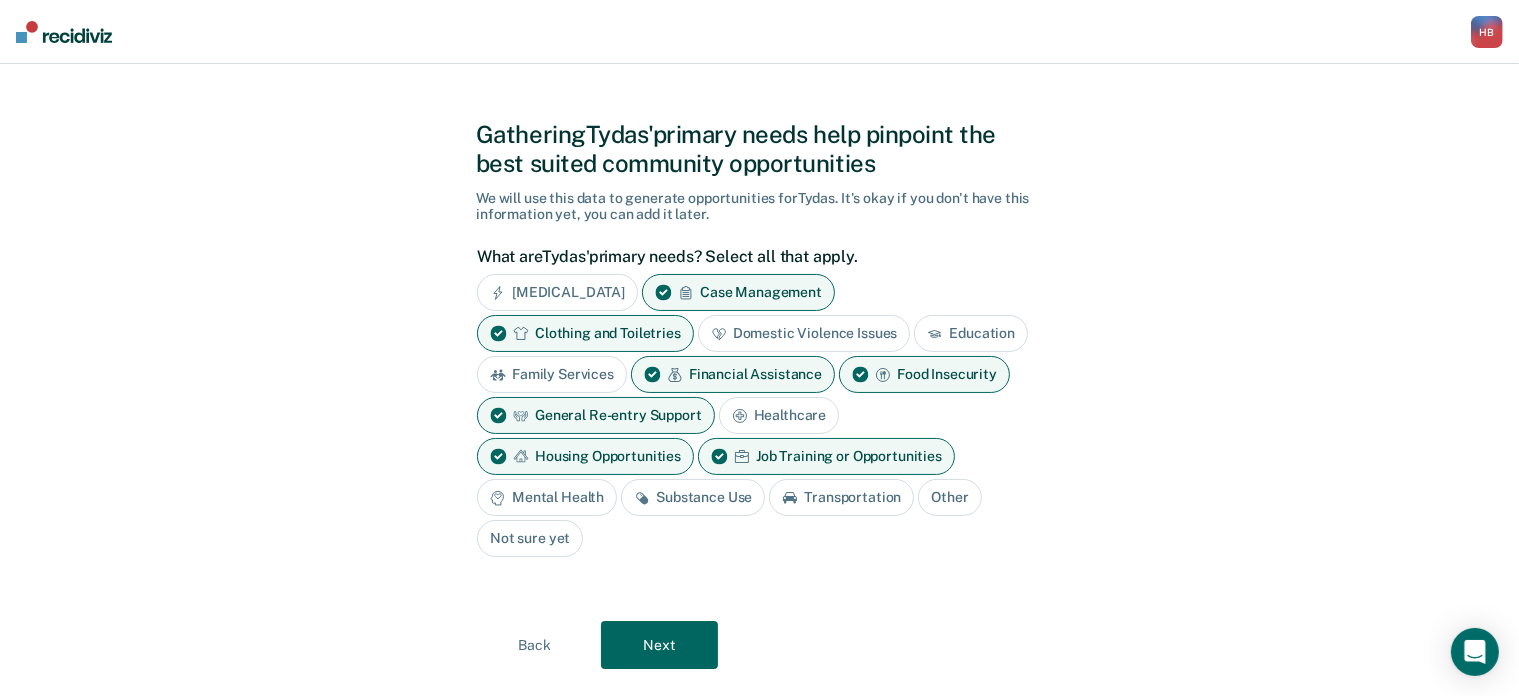 click on "Mental Health" at bounding box center (547, 497) 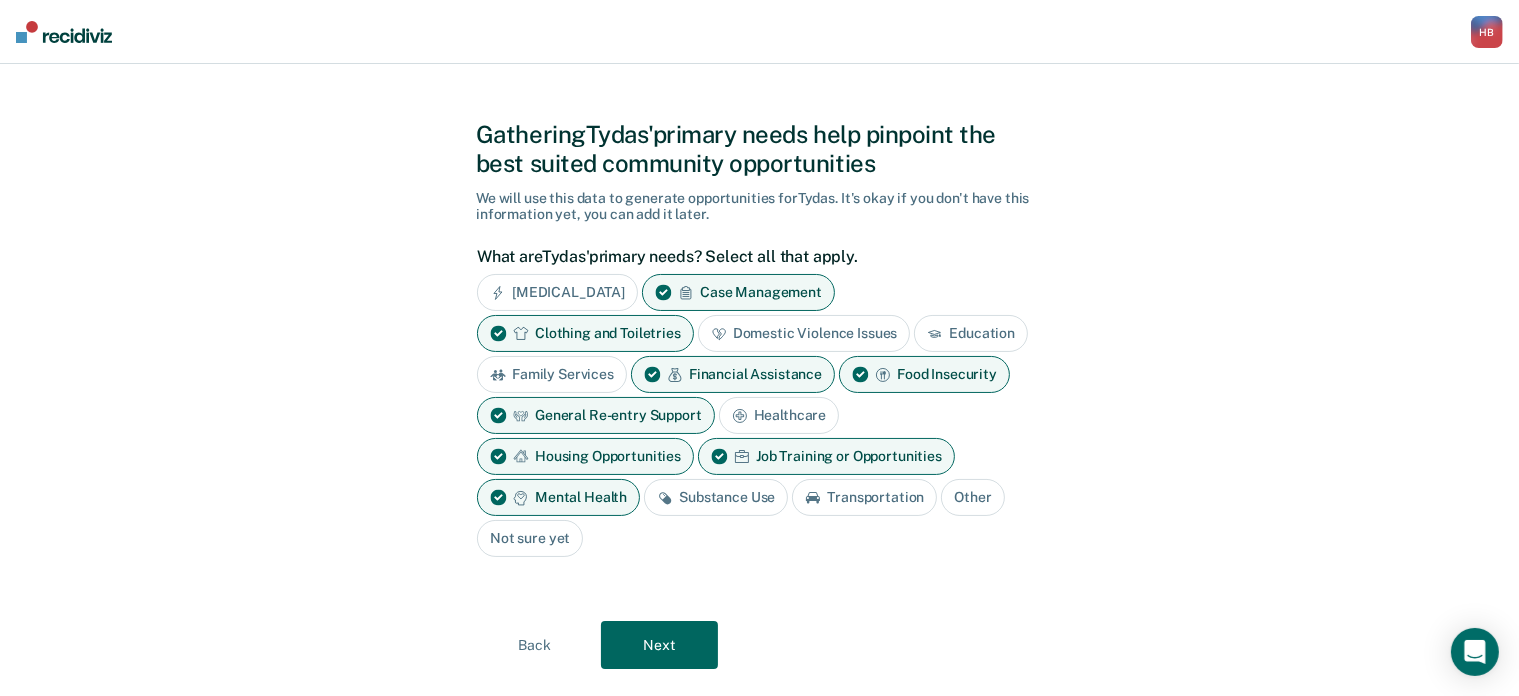 click on "Mental Health" at bounding box center [558, 497] 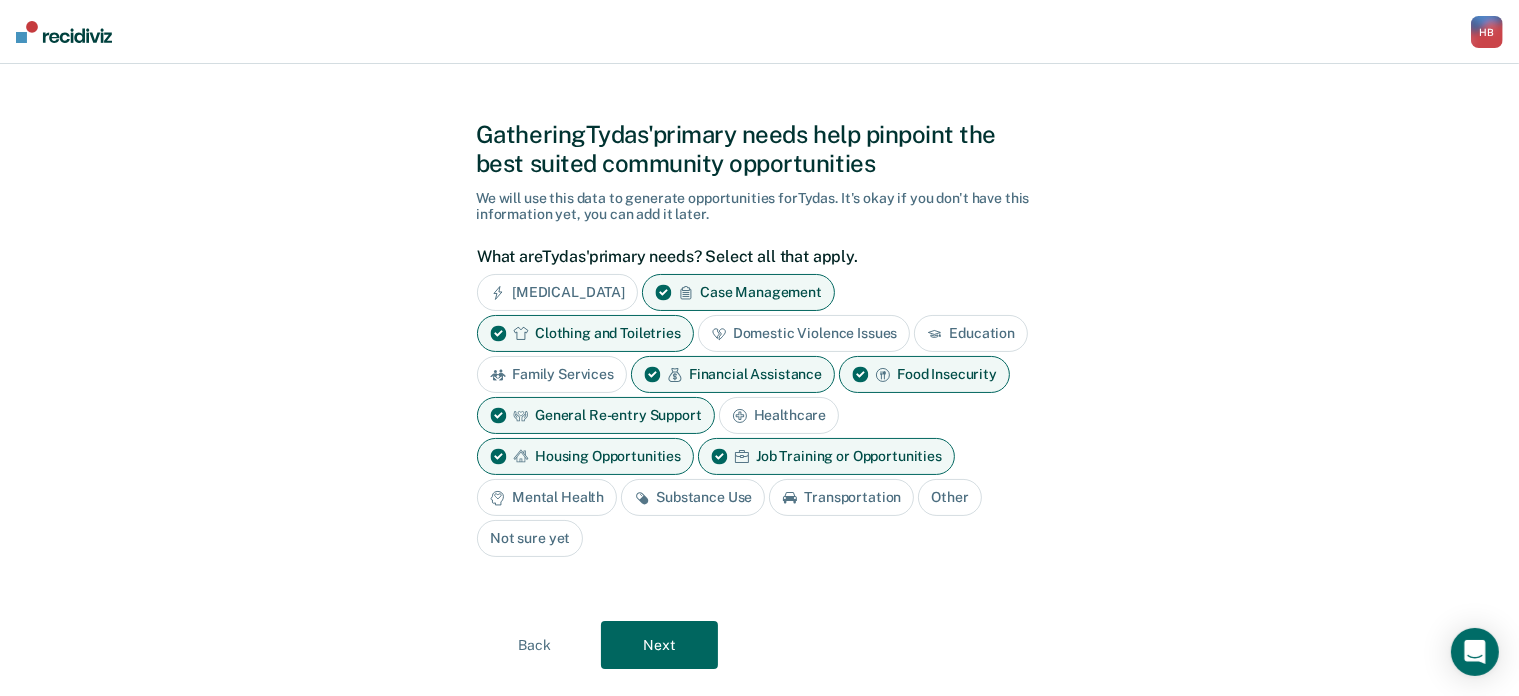 click on "Substance Use" at bounding box center (693, 497) 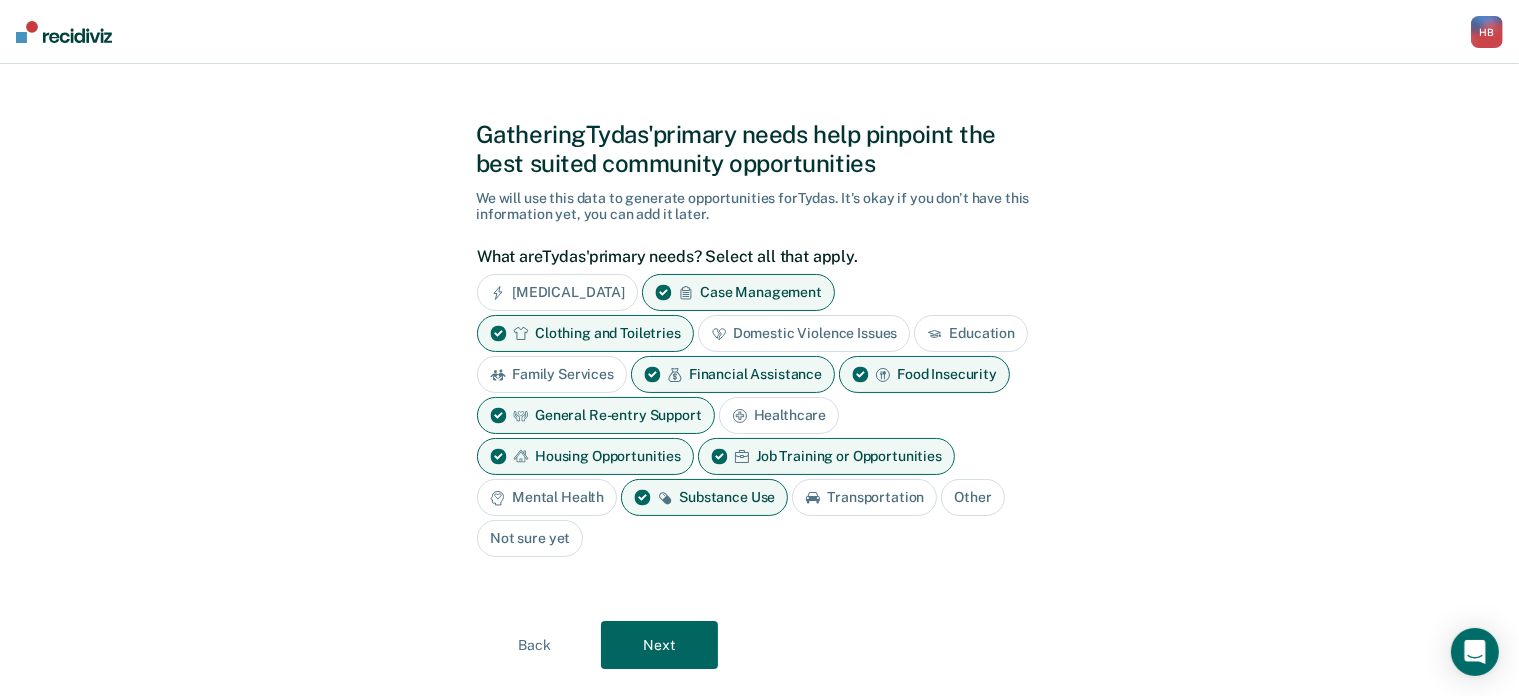 click on "Next" at bounding box center (659, 645) 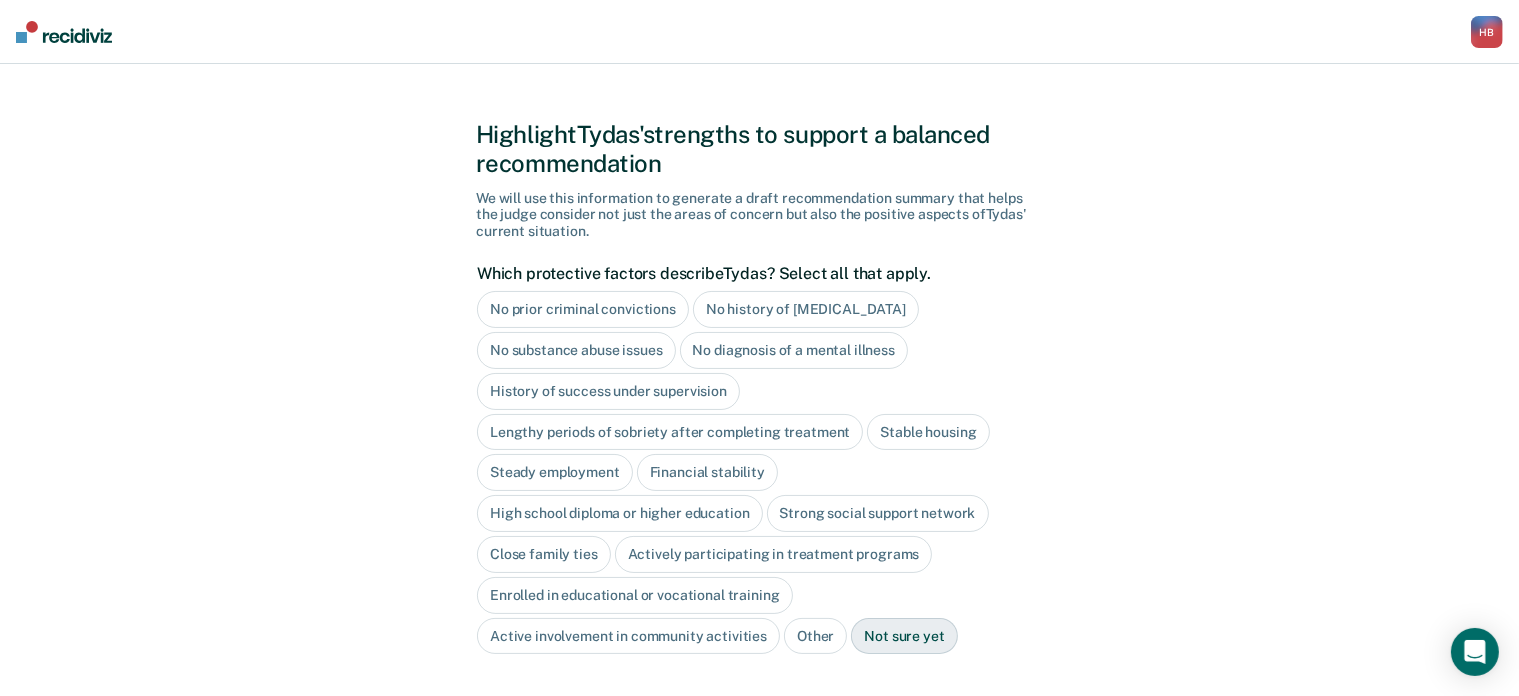 click on "No history of [MEDICAL_DATA]" at bounding box center (806, 309) 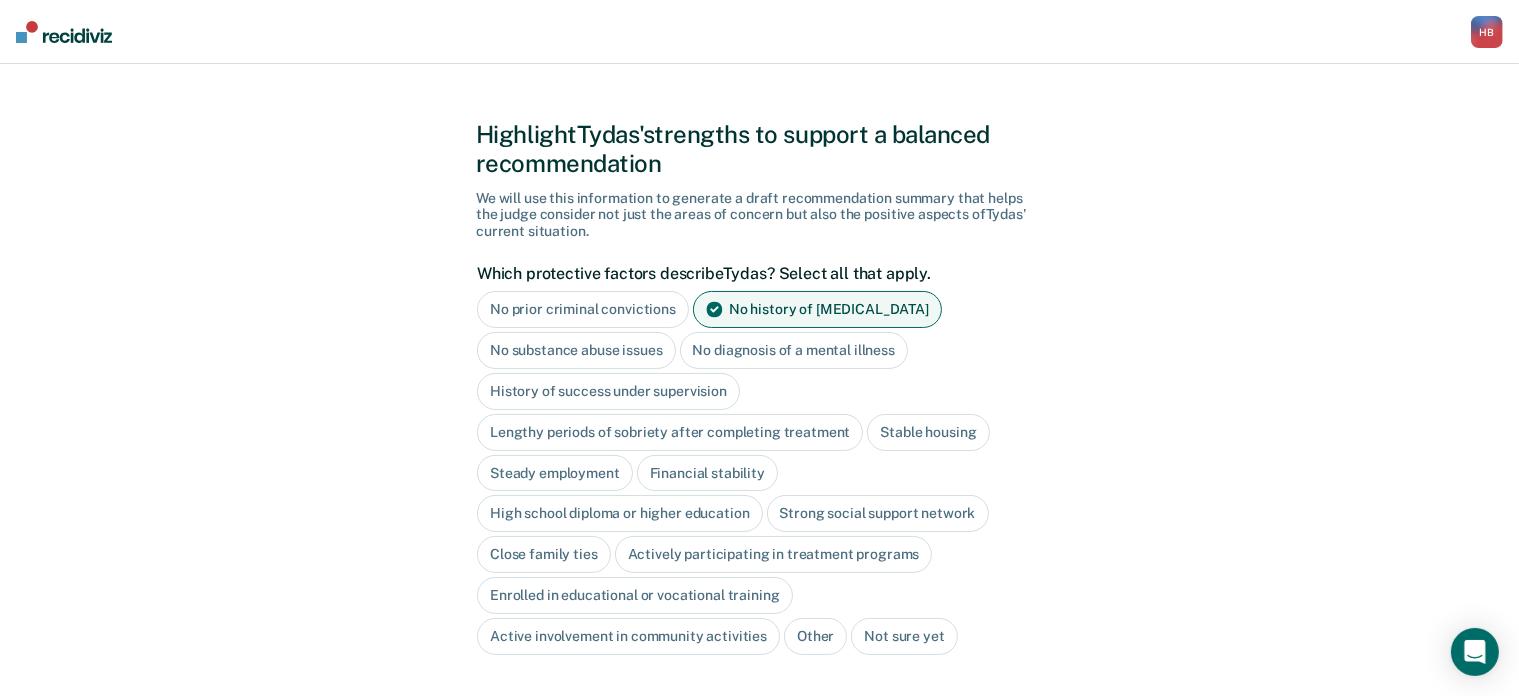 click on "High school diploma or higher education" at bounding box center [620, 513] 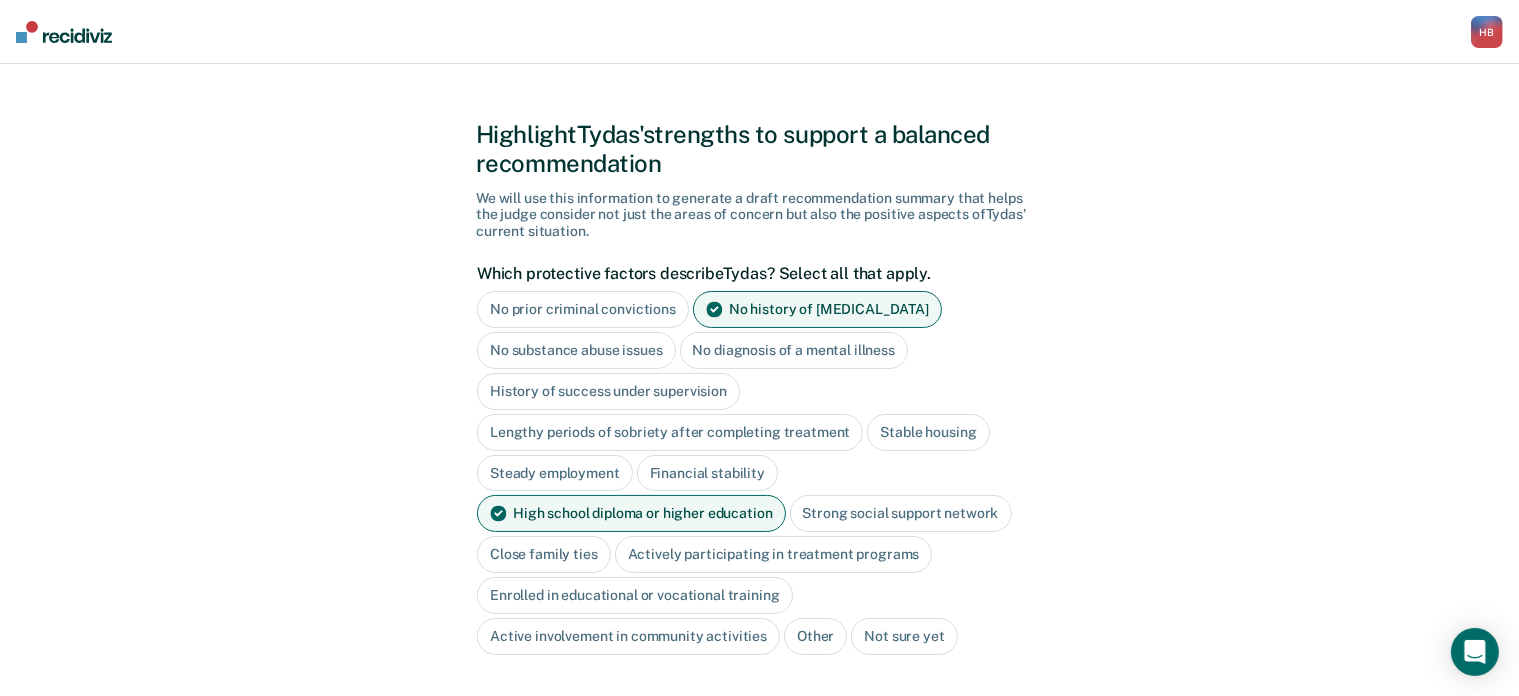 click on "Close family ties" at bounding box center [544, 554] 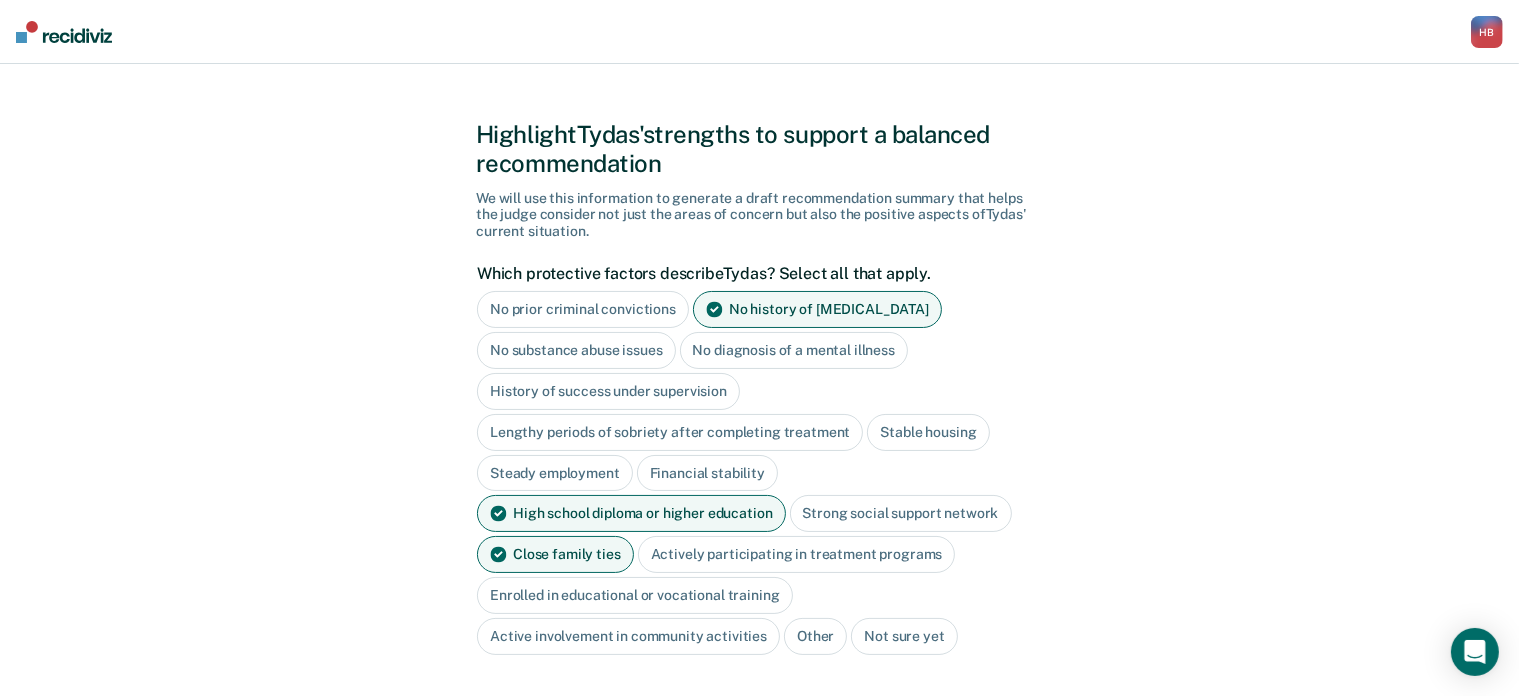 scroll, scrollTop: 155, scrollLeft: 0, axis: vertical 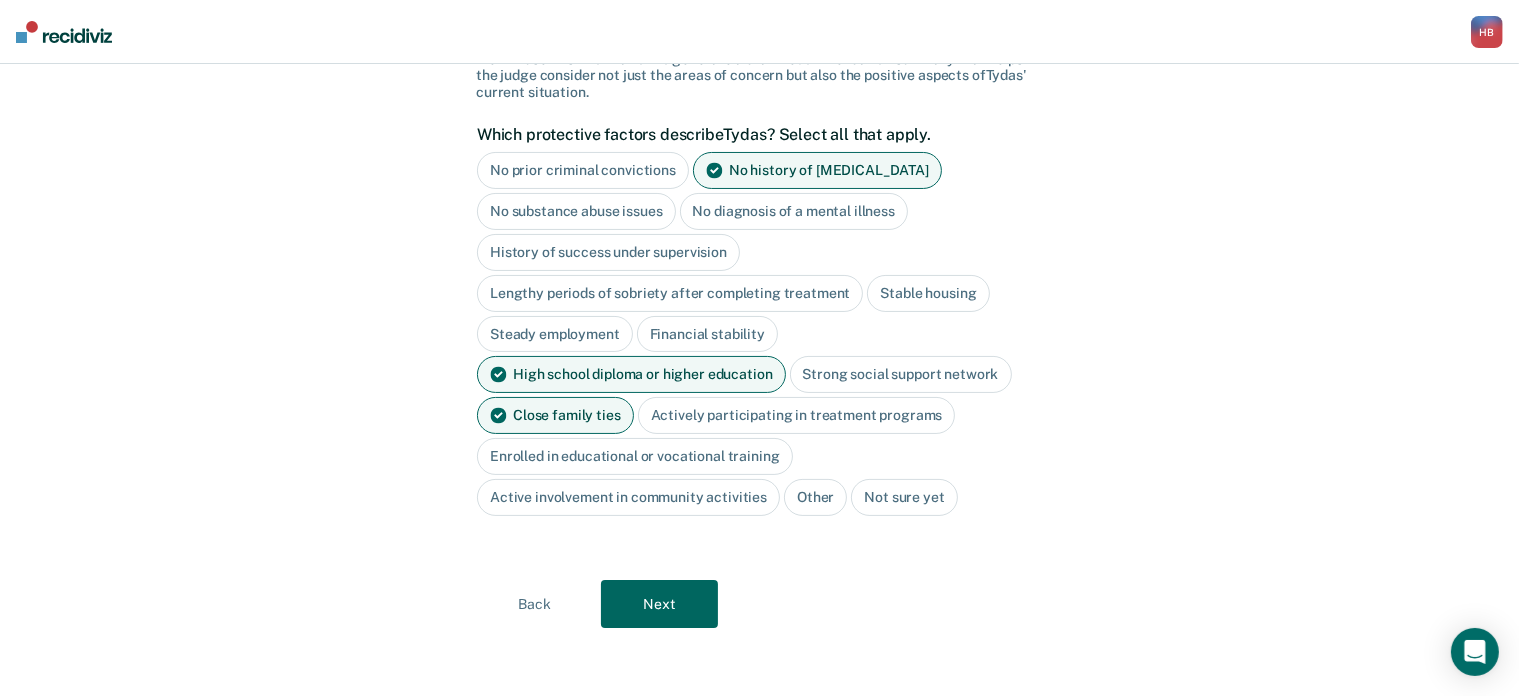 click on "Next" at bounding box center [659, 604] 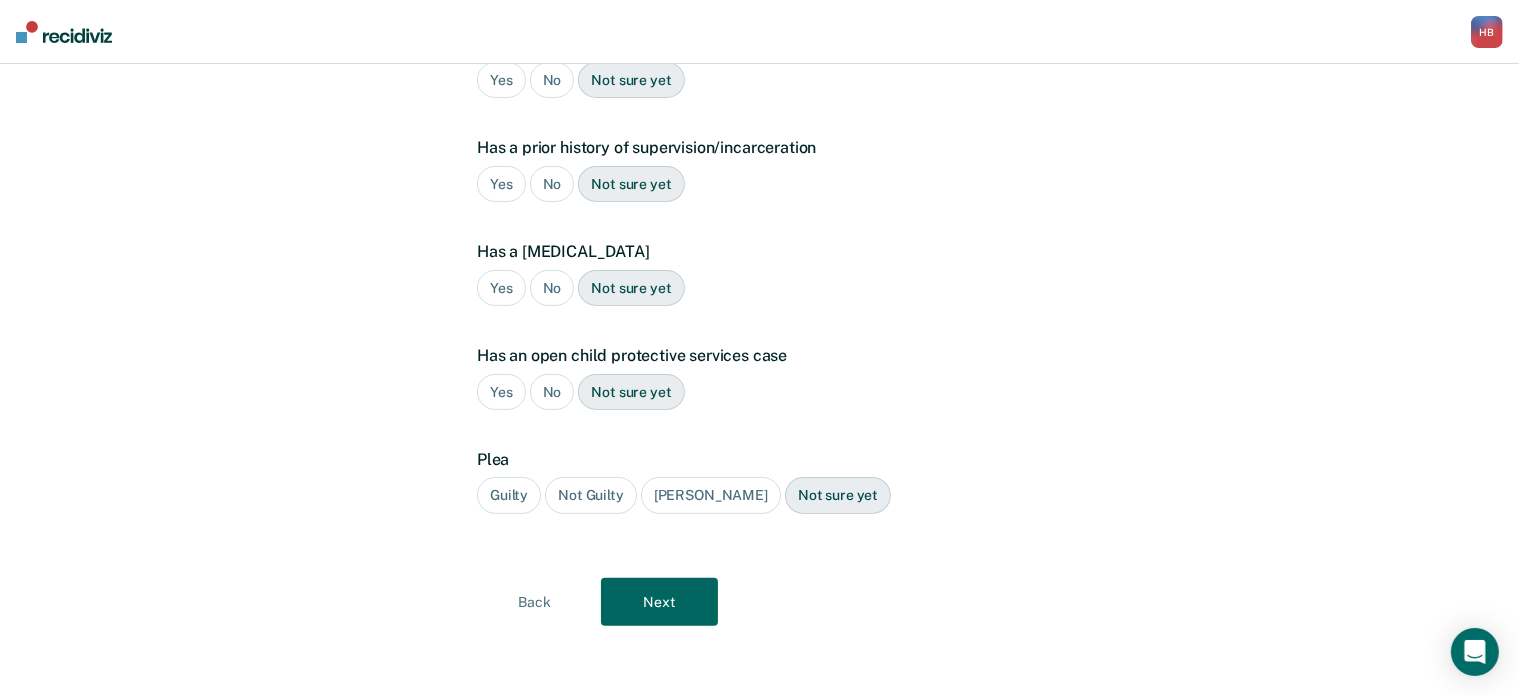 scroll, scrollTop: 0, scrollLeft: 0, axis: both 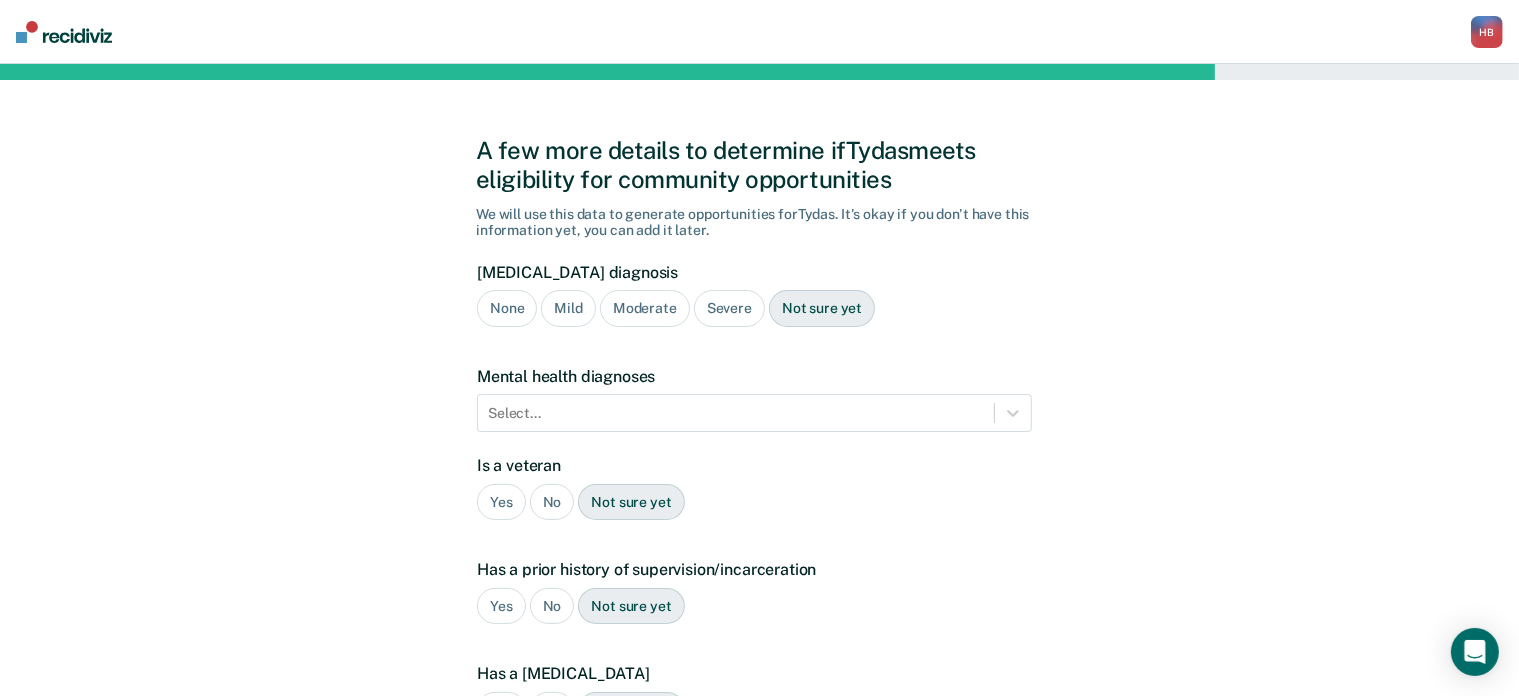 click on "Severe" at bounding box center [729, 308] 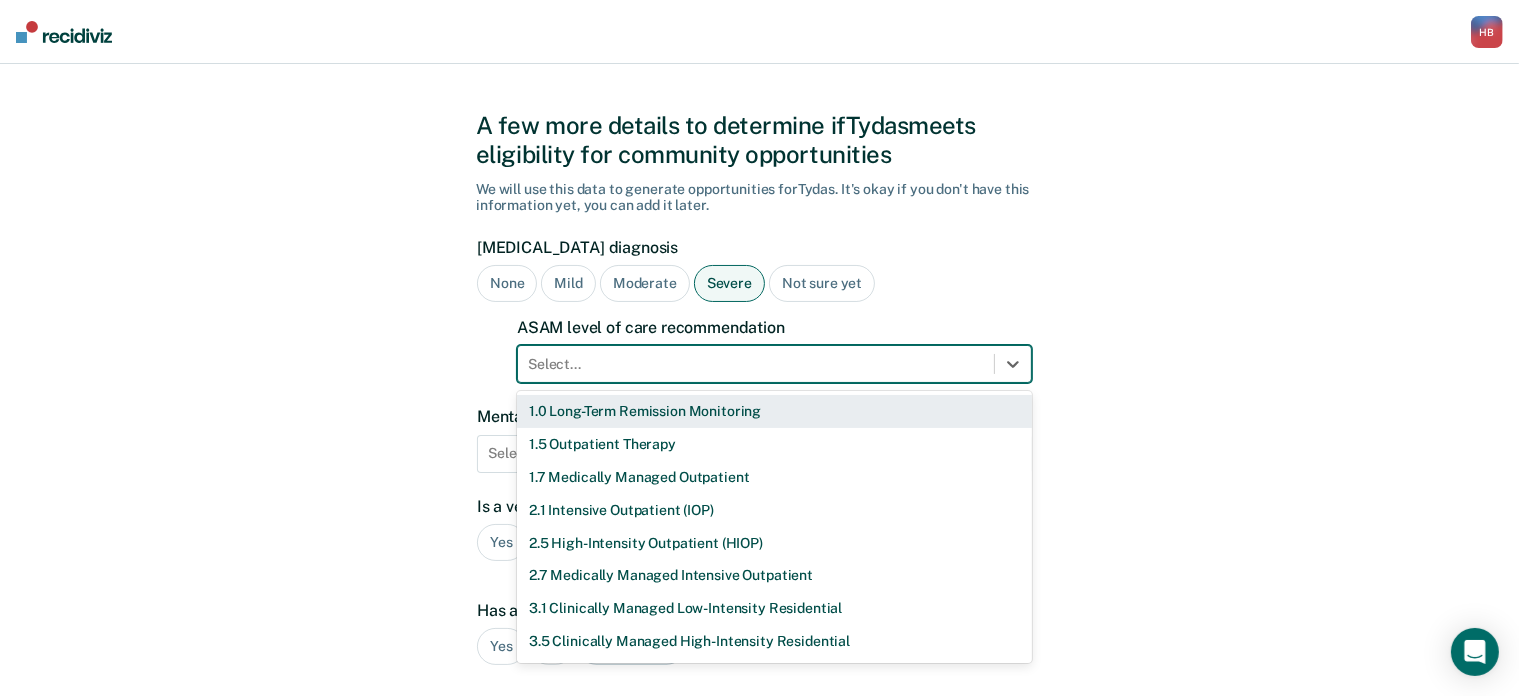 click on "11 results available. Use Up and Down to choose options, press Enter to select the currently focused option, press Escape to exit the menu, press Tab to select the option and exit the menu. Select... 1.0 Long-Term Remission Monitoring 1.5 Outpatient Therapy 1.7 Medically Managed Outpatient 2.1 Intensive Outpatient (IOP) 2.5 High-Intensity Outpatient (HIOP) 2.7 Medically Managed Intensive Outpatient 3.1 Clinically Managed Low-Intensity Residential 3.5 Clinically Managed High-Intensity Residential 3.7 Medically Managed Residential 4 Medically Managed Inpatient None" at bounding box center (774, 364) 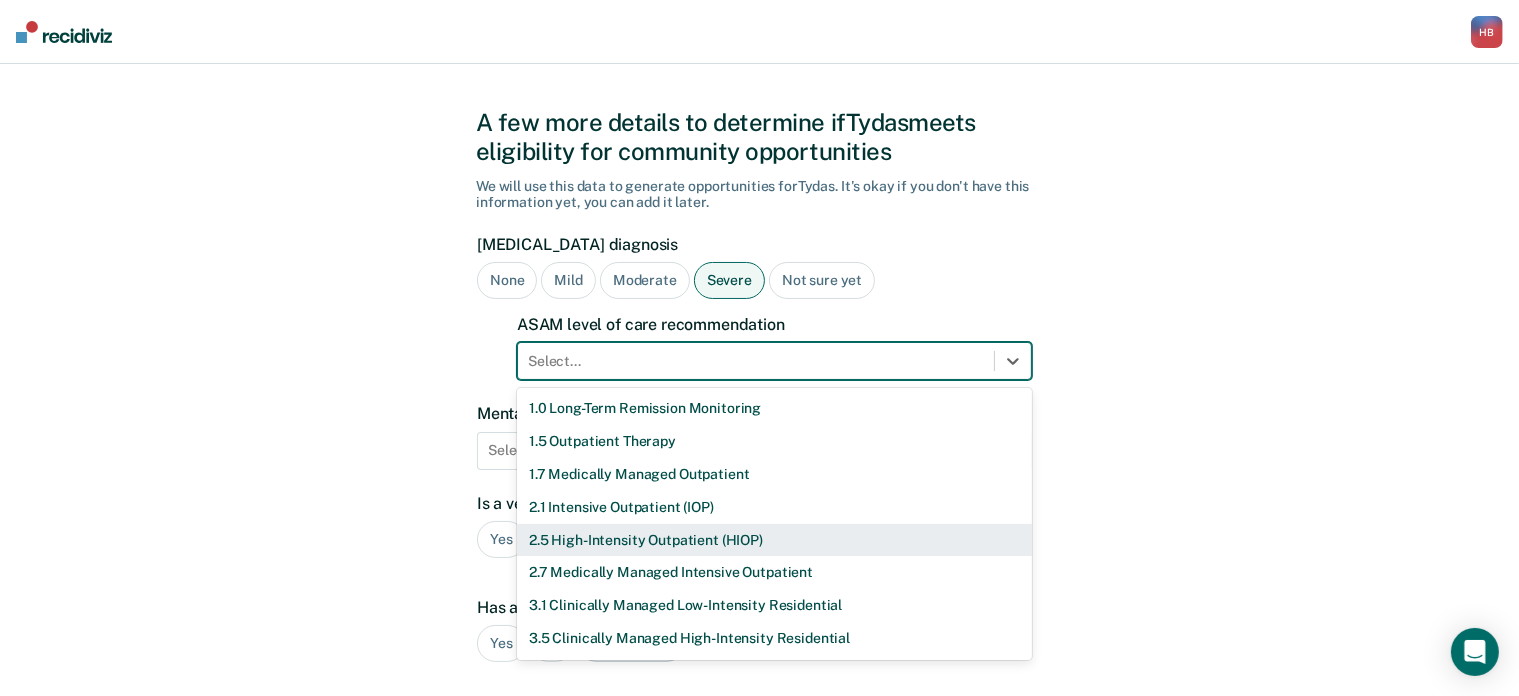 click on "2.5 High-Intensity Outpatient (HIOP)" at bounding box center [774, 540] 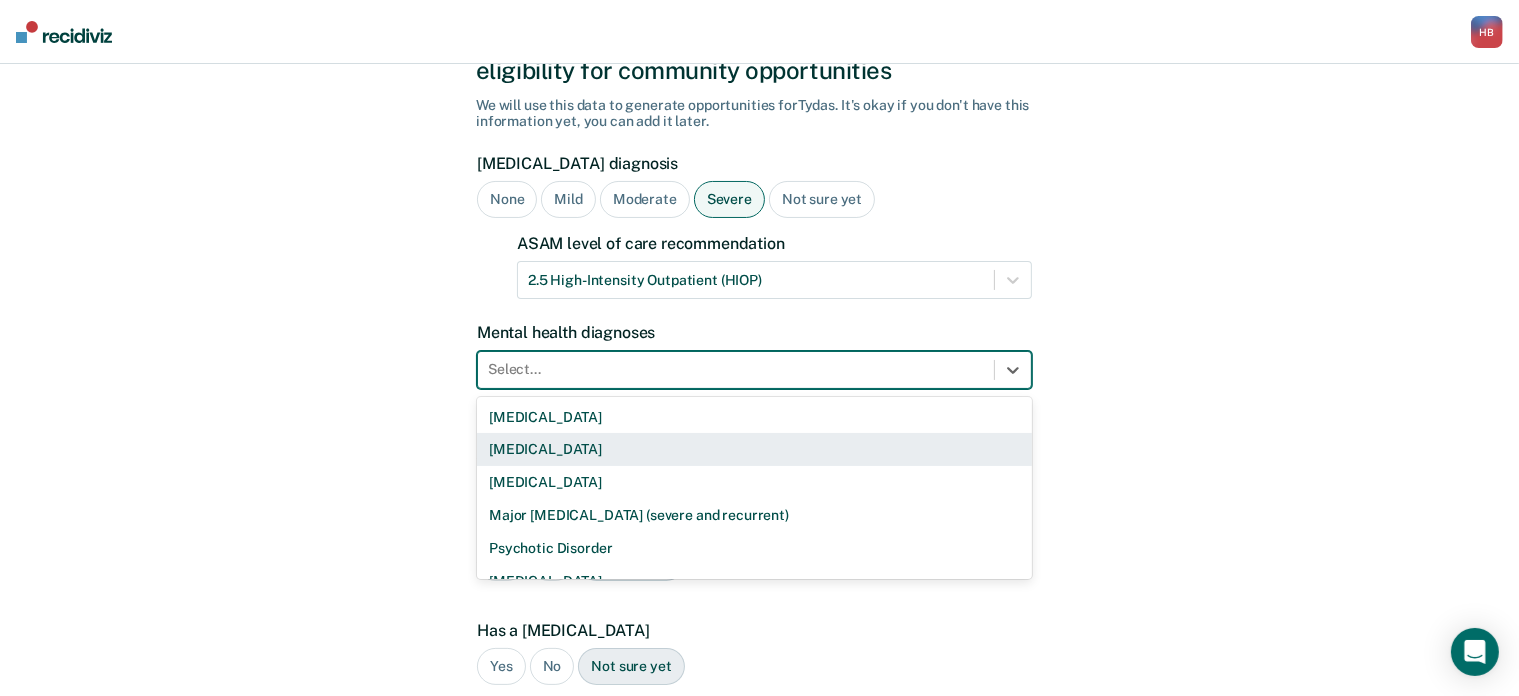 scroll, scrollTop: 116, scrollLeft: 0, axis: vertical 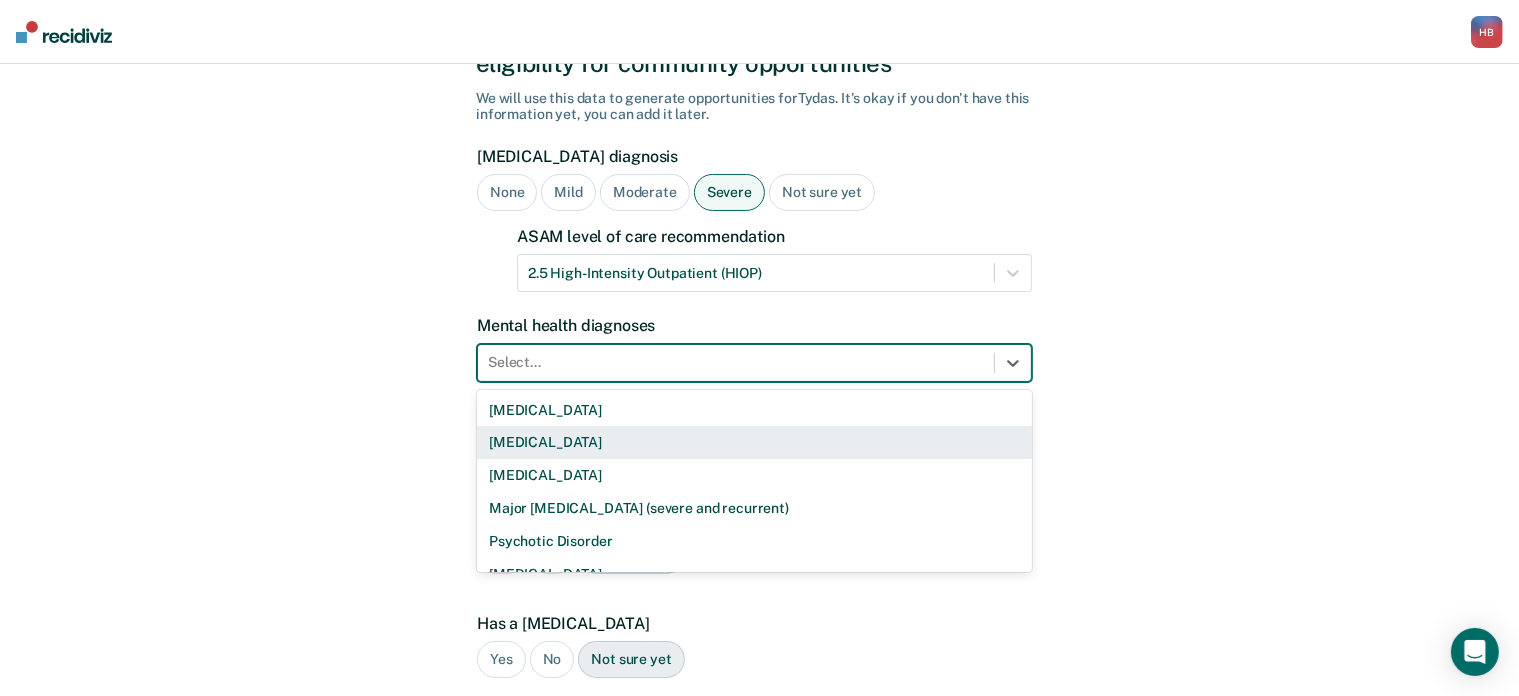 click on "9 results available. Use Up and Down to choose options, press Enter to select the currently focused option, press Escape to exit the menu, press Tab to select the option and exit the menu. Select... [MEDICAL_DATA] [MEDICAL_DATA] [MEDICAL_DATA] Major [MEDICAL_DATA] (severe and recurrent) Psychotic Disorder [MEDICAL_DATA] [MEDICAL_DATA] Other None" at bounding box center (754, 363) 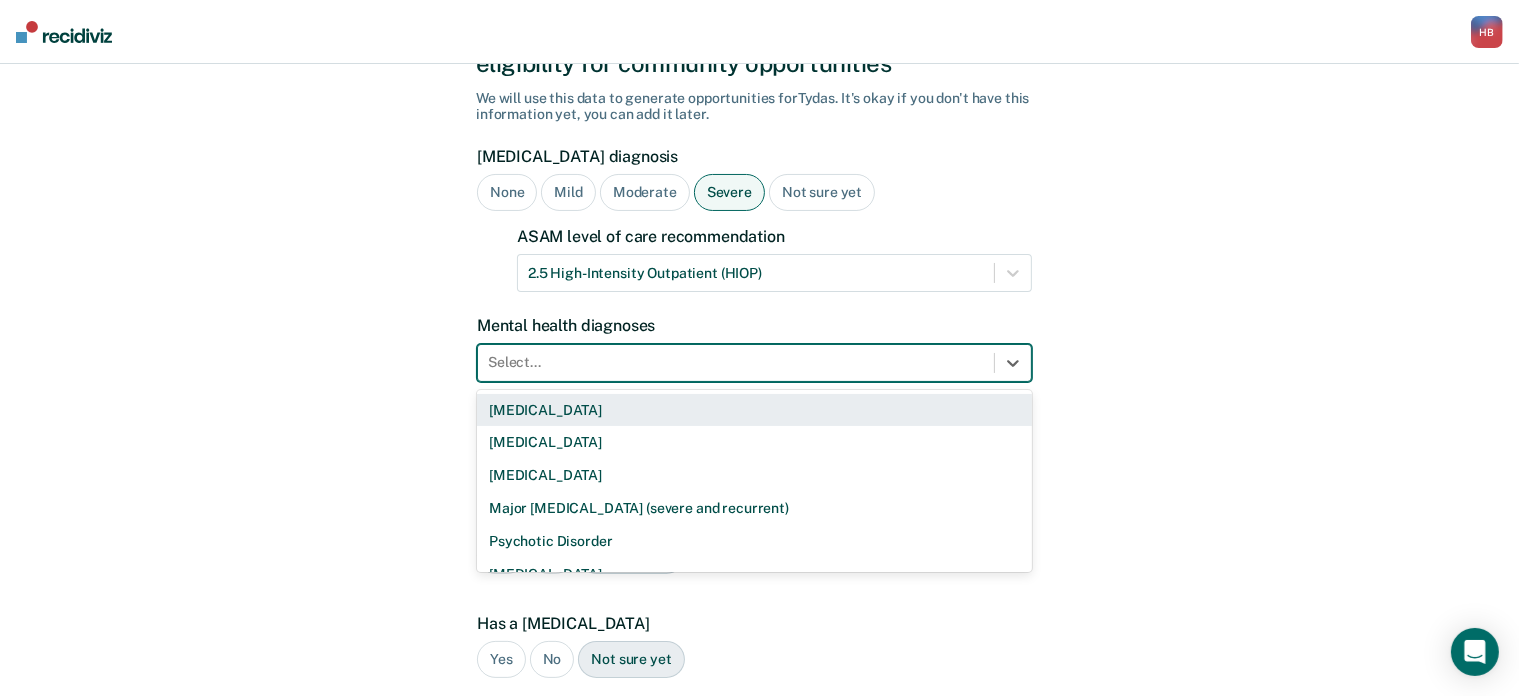 click at bounding box center (736, 362) 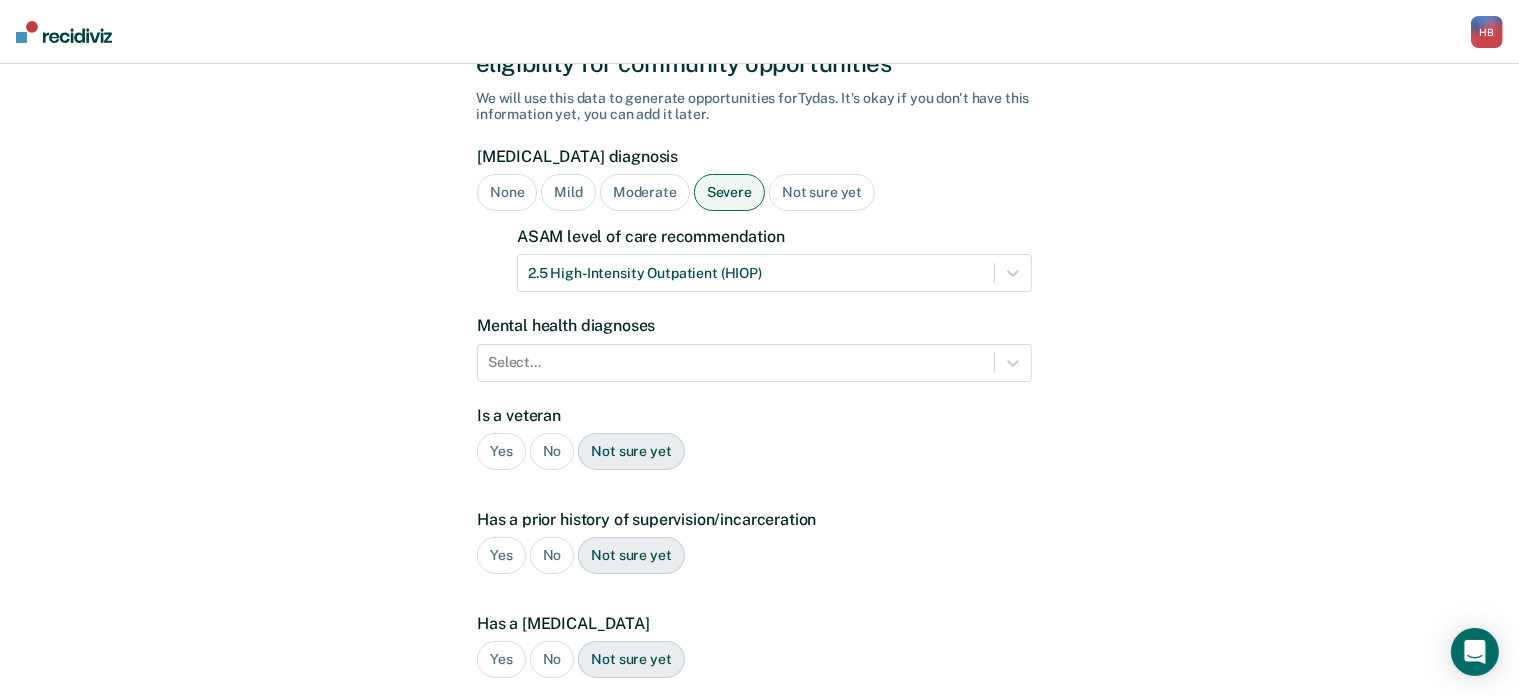 click on "No" at bounding box center [552, 451] 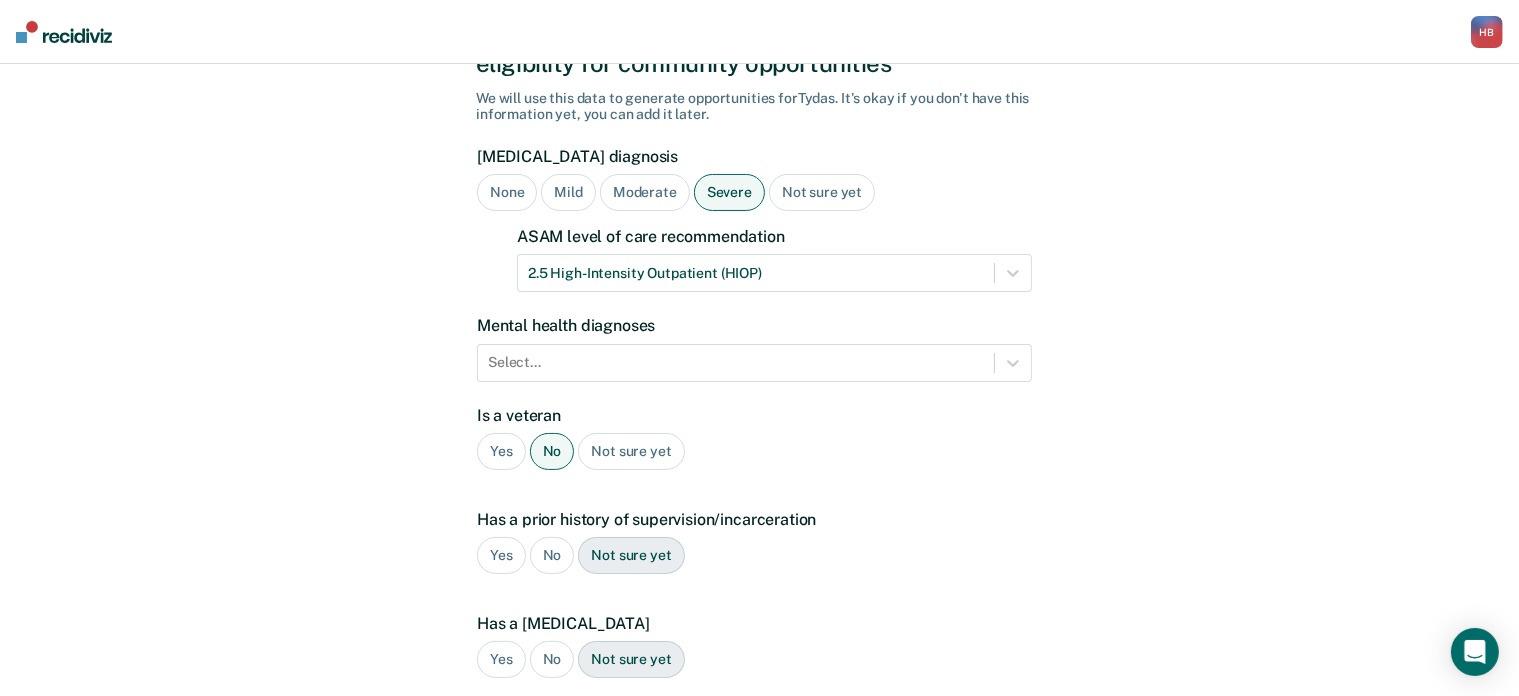 click on "Yes" at bounding box center [501, 555] 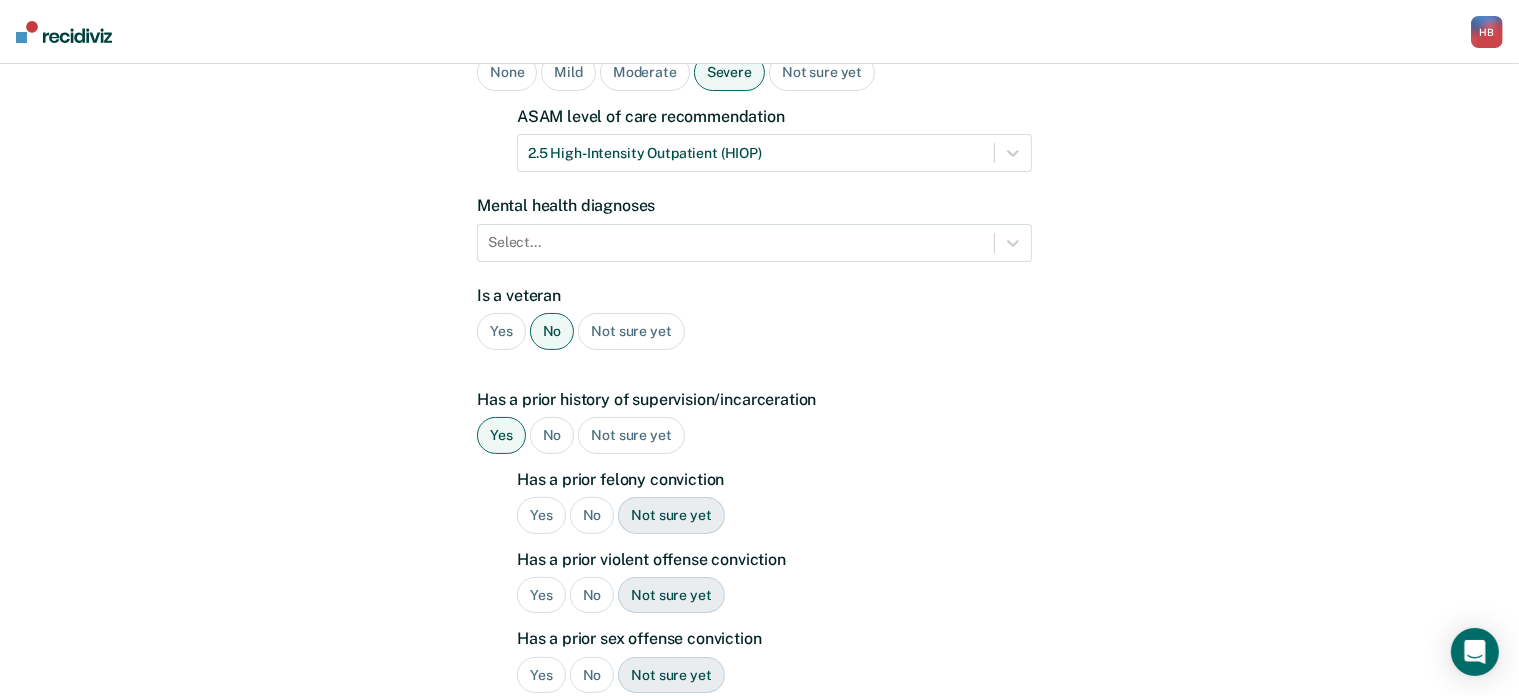 scroll, scrollTop: 240, scrollLeft: 0, axis: vertical 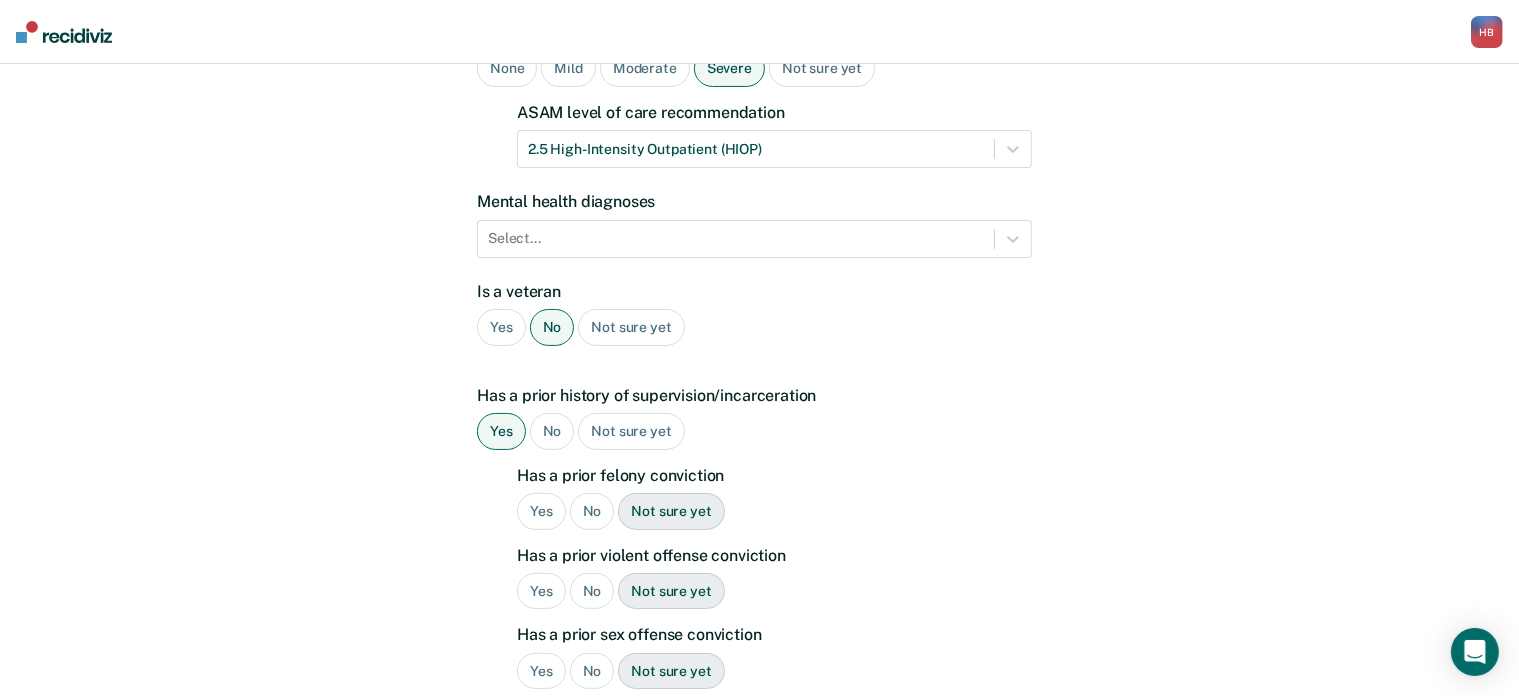 click on "No" at bounding box center [592, 511] 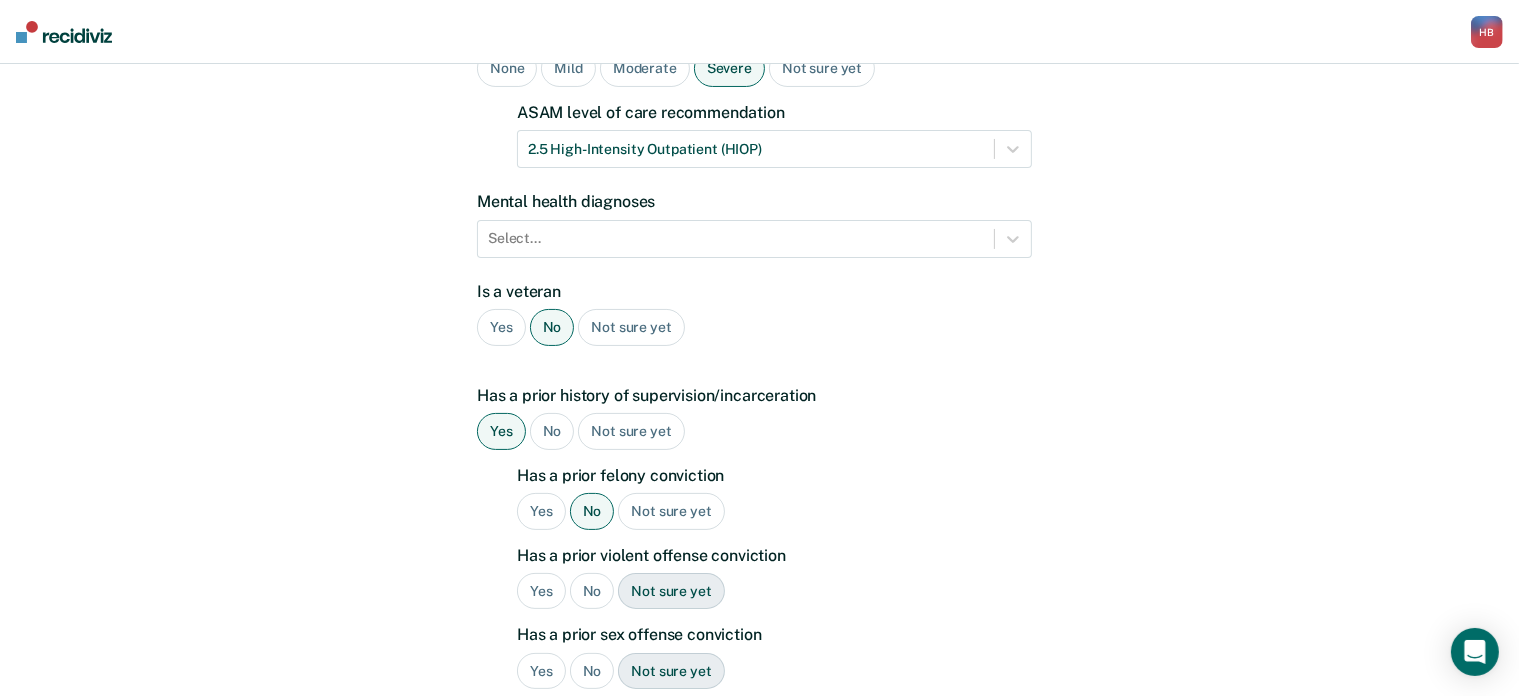 click on "No" at bounding box center (592, 591) 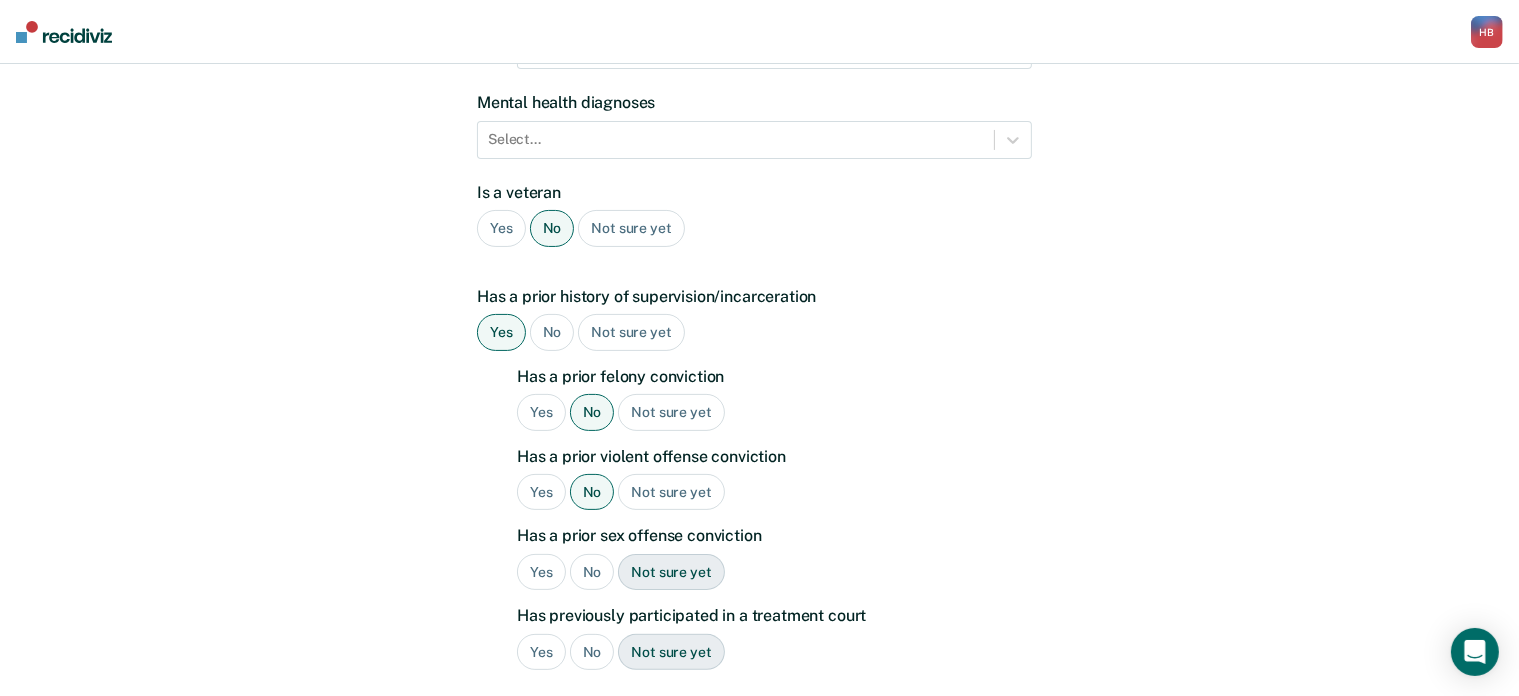 click on "No" at bounding box center (592, 572) 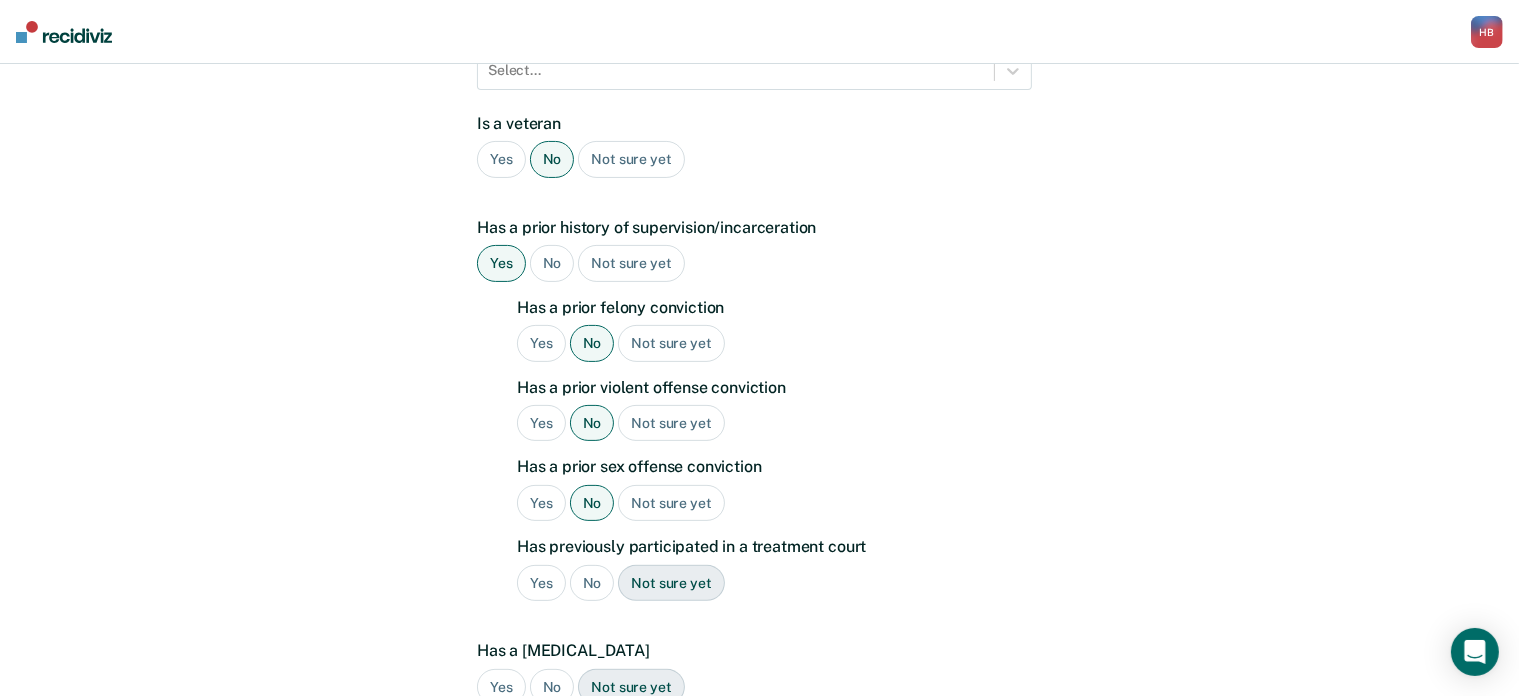 click on "No" at bounding box center [592, 583] 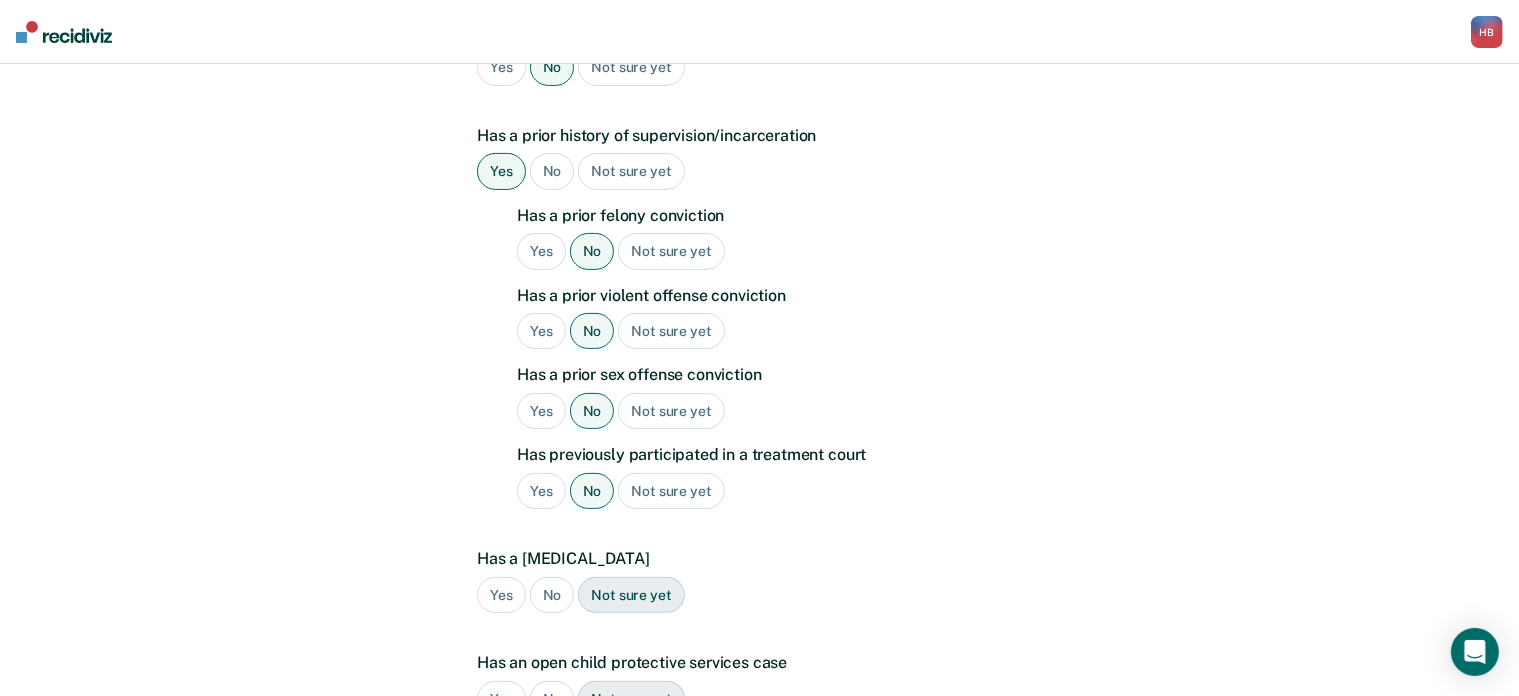 scroll, scrollTop: 504, scrollLeft: 0, axis: vertical 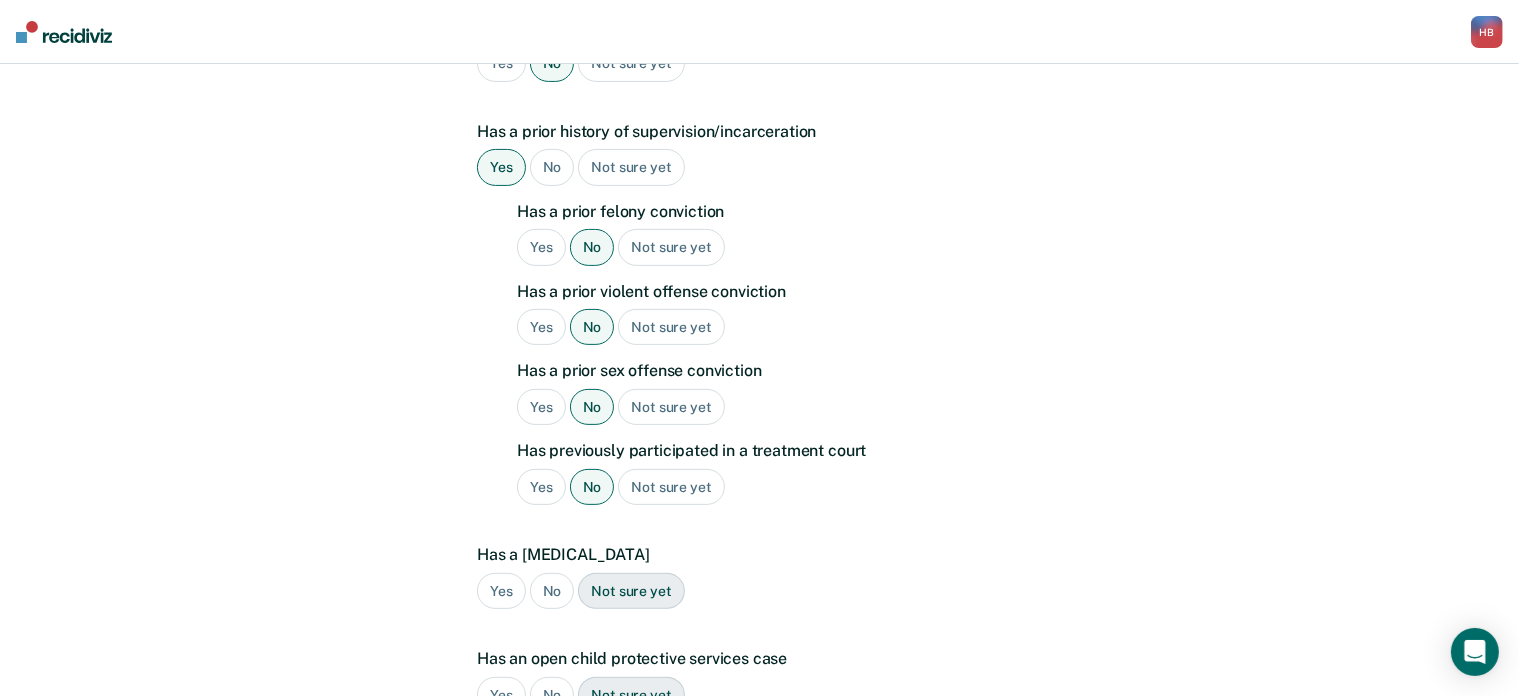 click on "No" at bounding box center (552, 591) 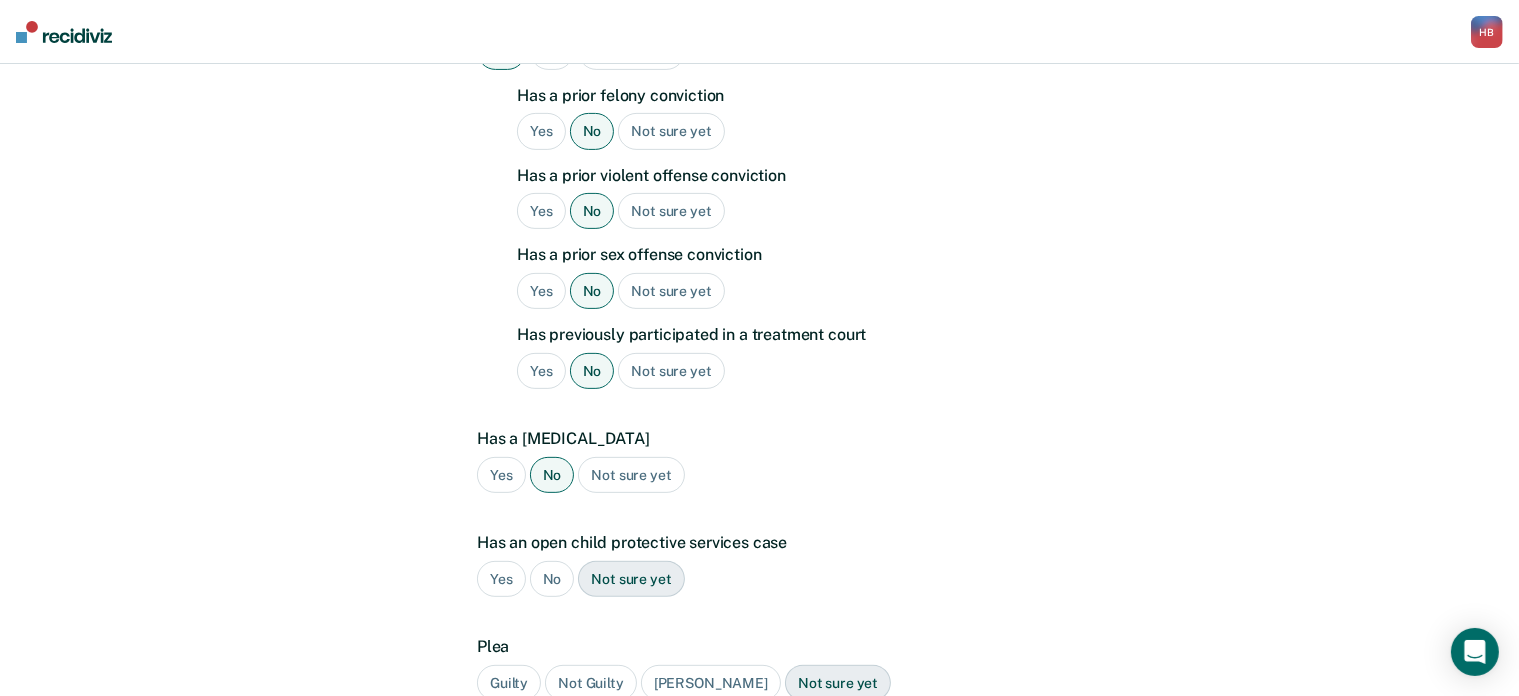 click on "No" at bounding box center (552, 579) 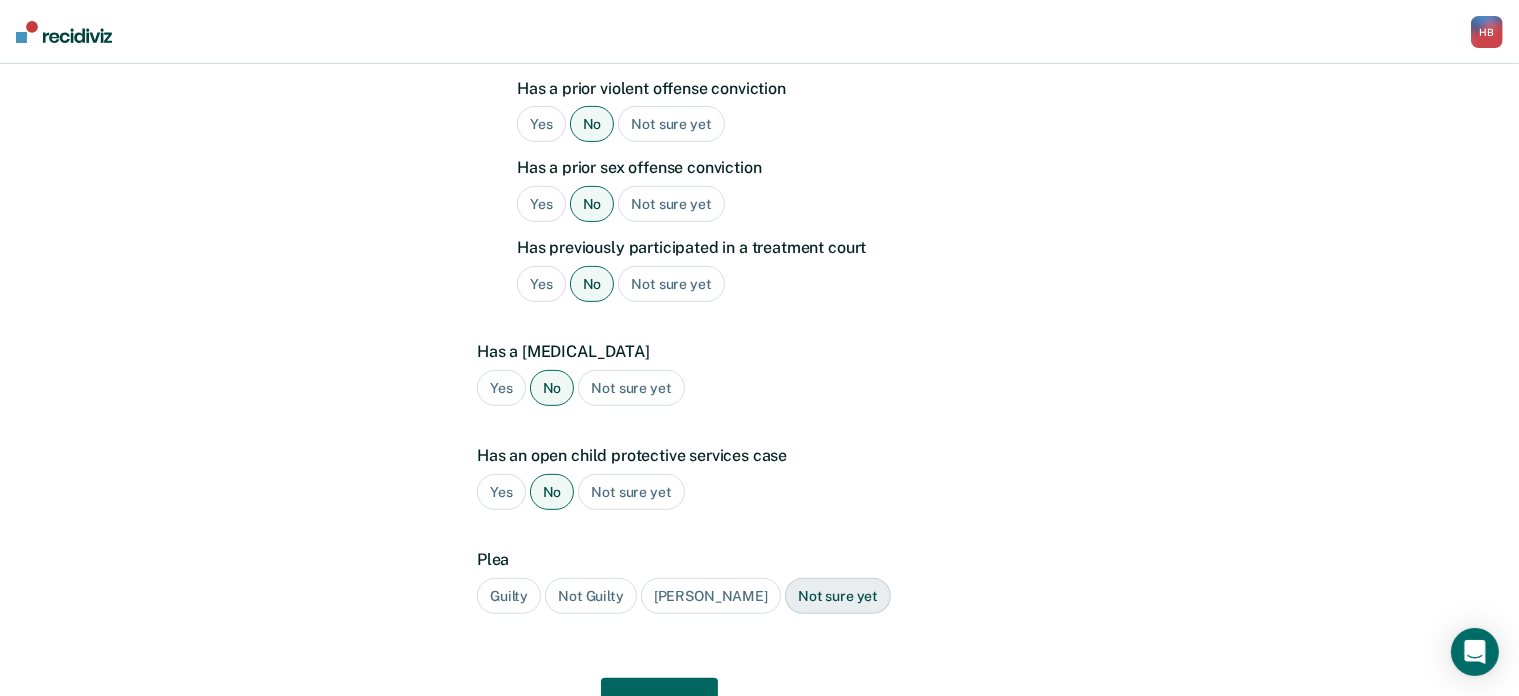 click on "Guilty" at bounding box center [509, 596] 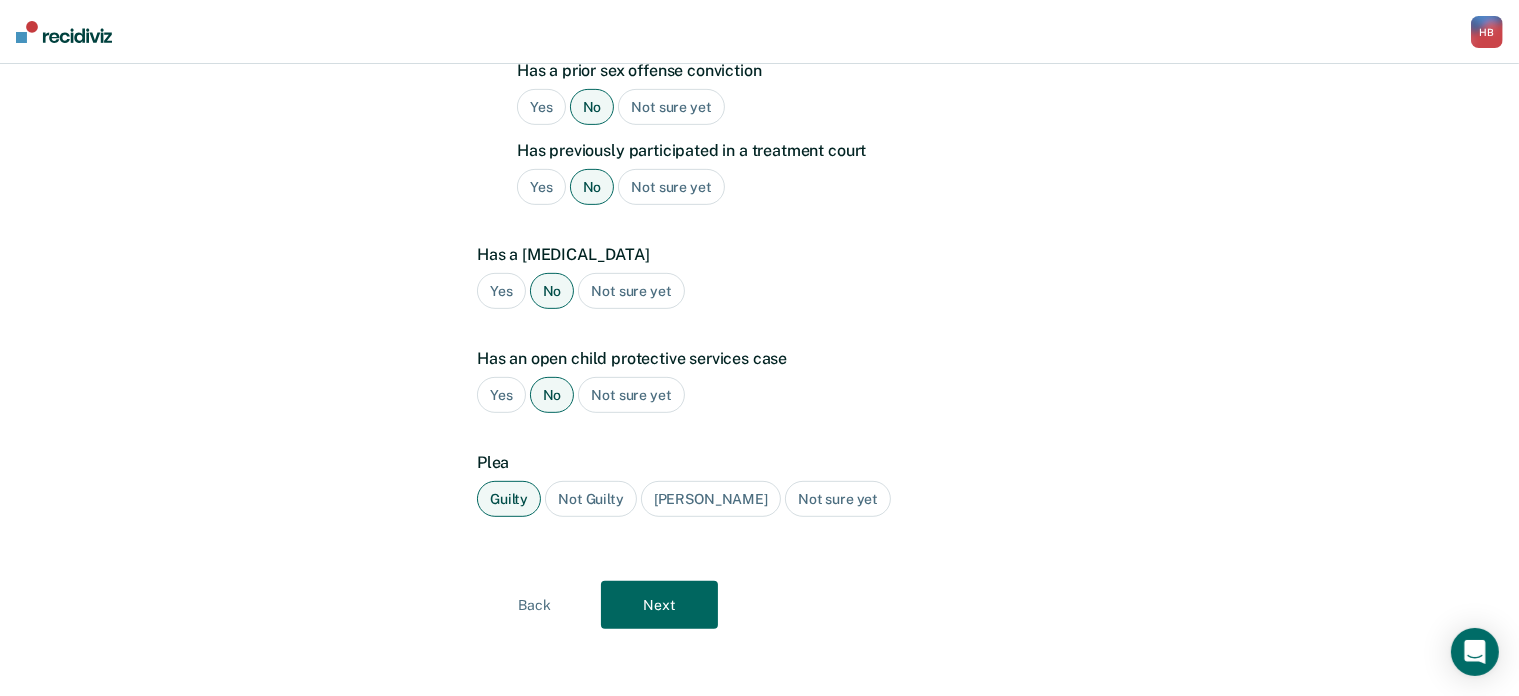 scroll, scrollTop: 805, scrollLeft: 0, axis: vertical 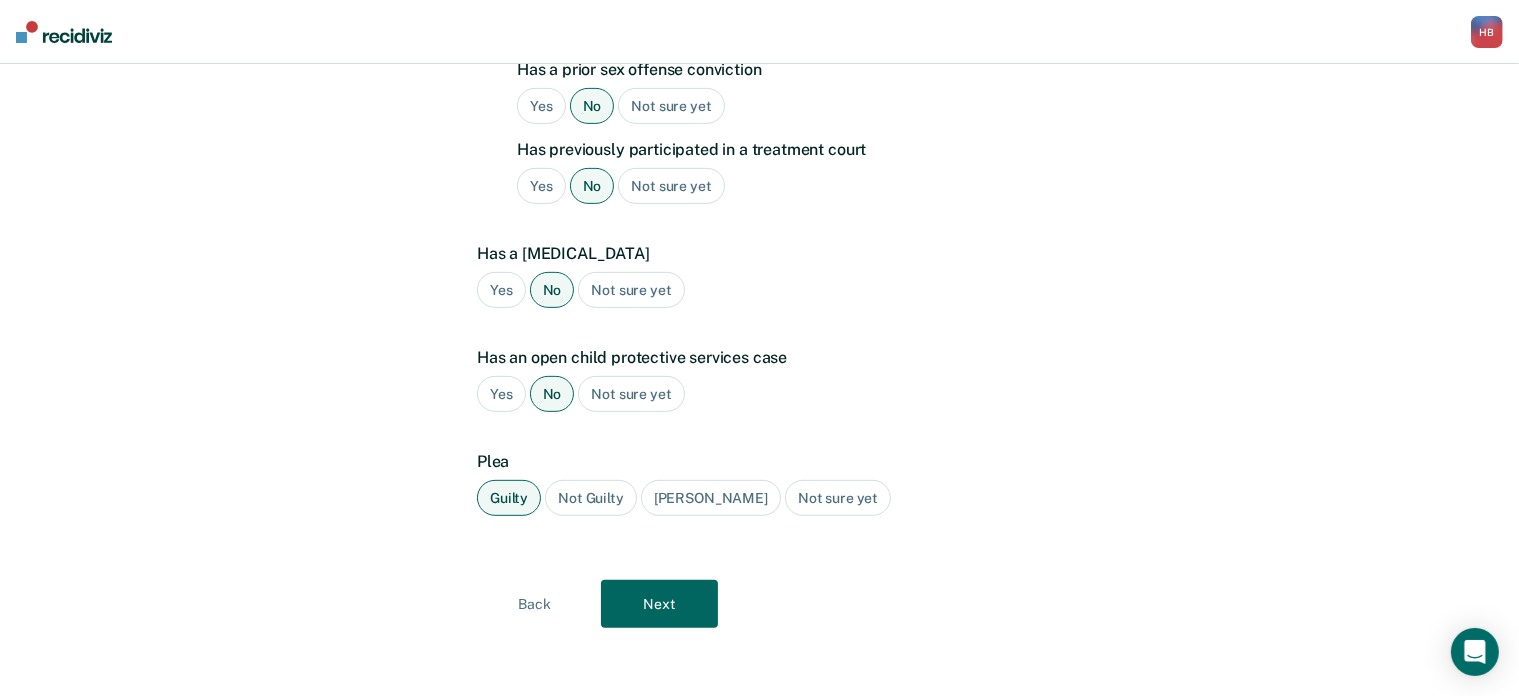 click on "Next" at bounding box center (659, 604) 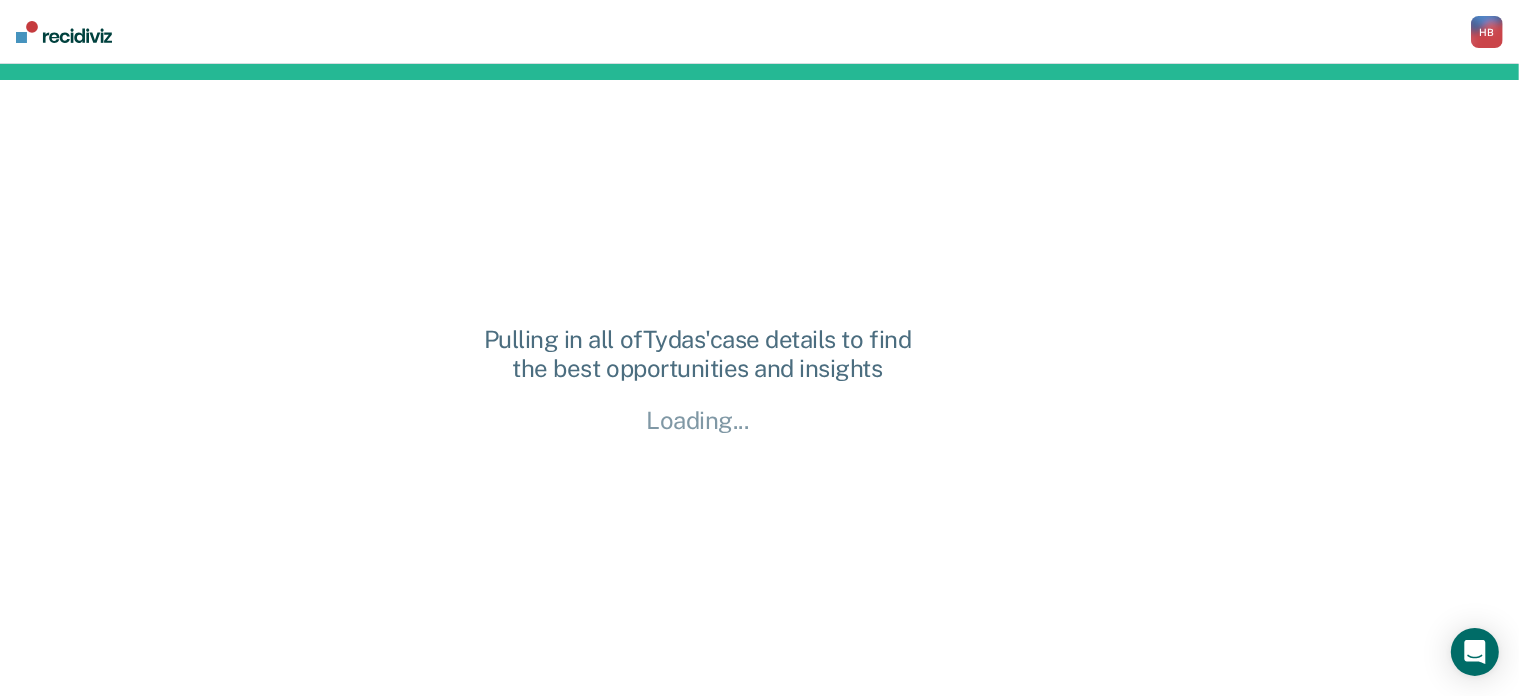 scroll, scrollTop: 0, scrollLeft: 0, axis: both 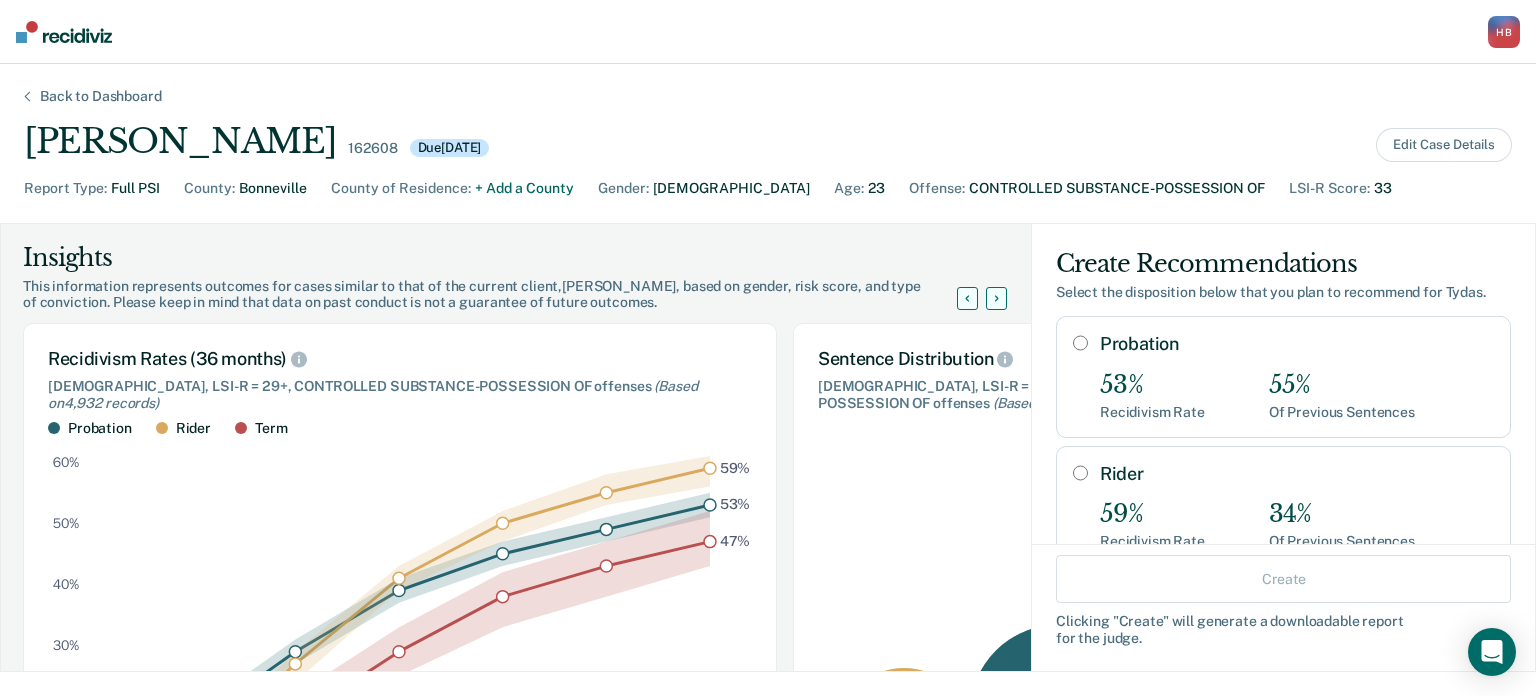 click on "Probation   53% Recidivism Rate 55% Of Previous Sentences" at bounding box center (1283, 376) 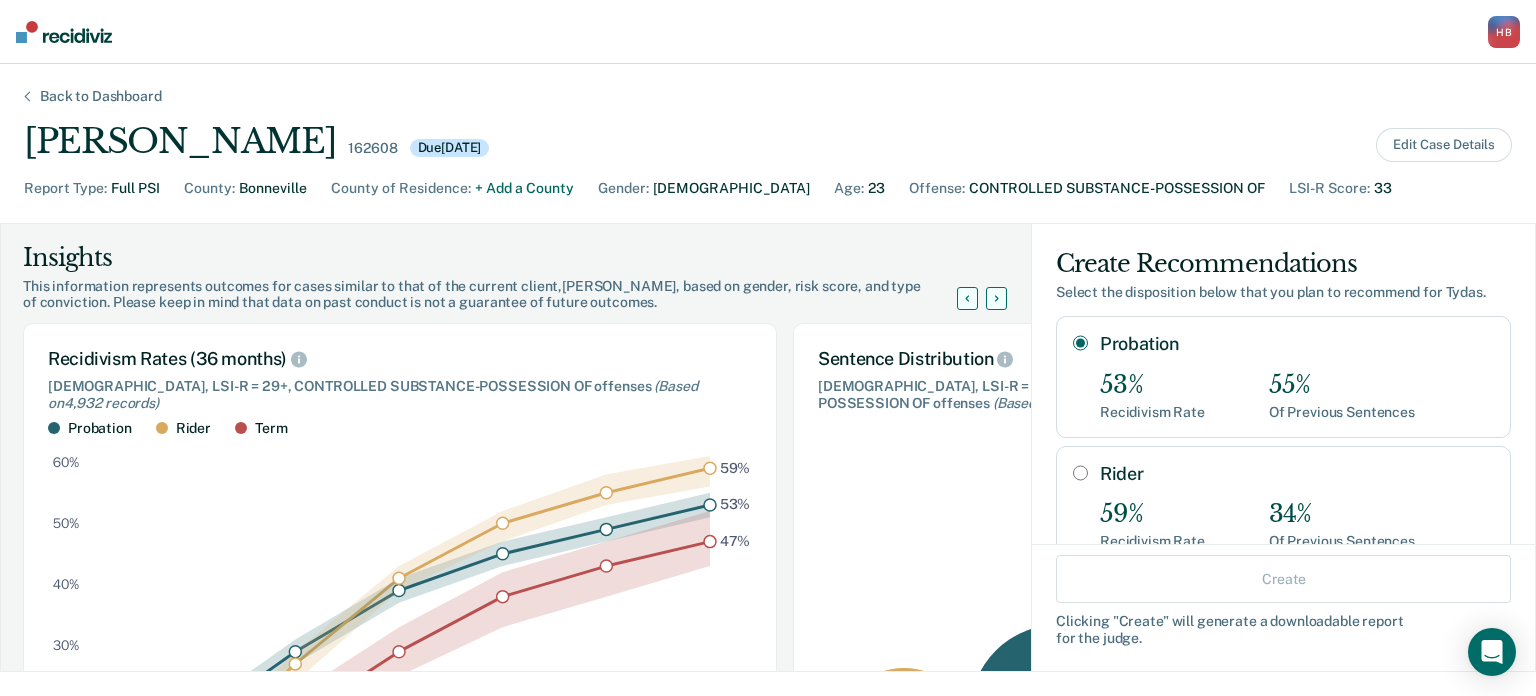 radio on "true" 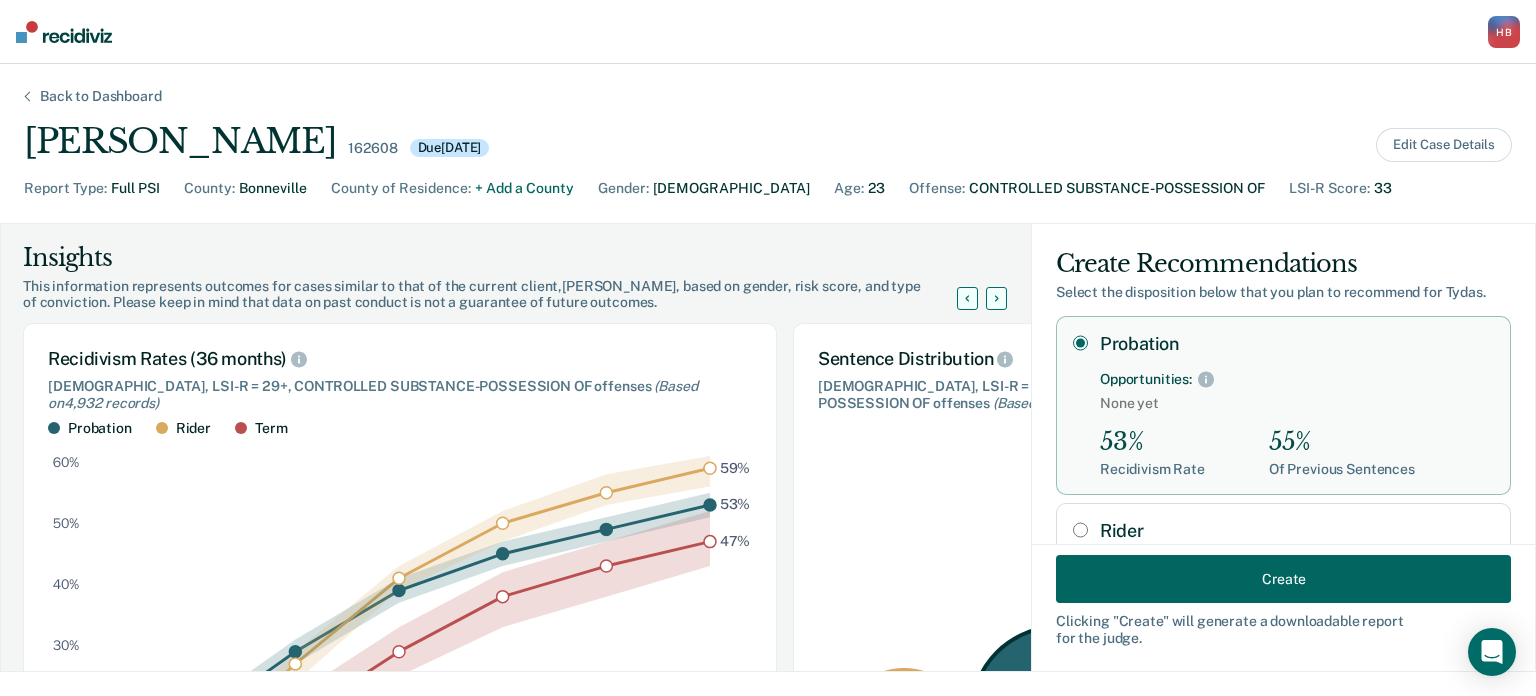 click on "Create" at bounding box center [1283, 579] 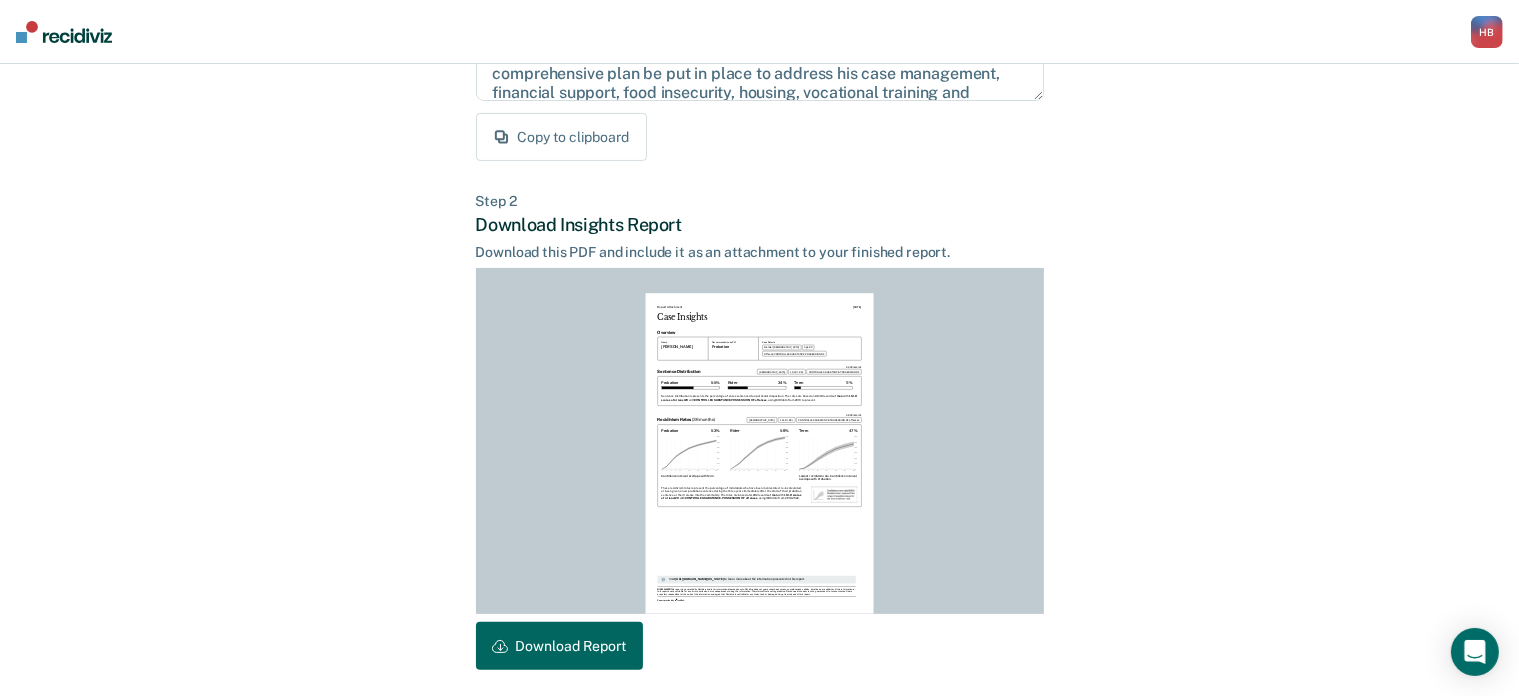 scroll, scrollTop: 444, scrollLeft: 0, axis: vertical 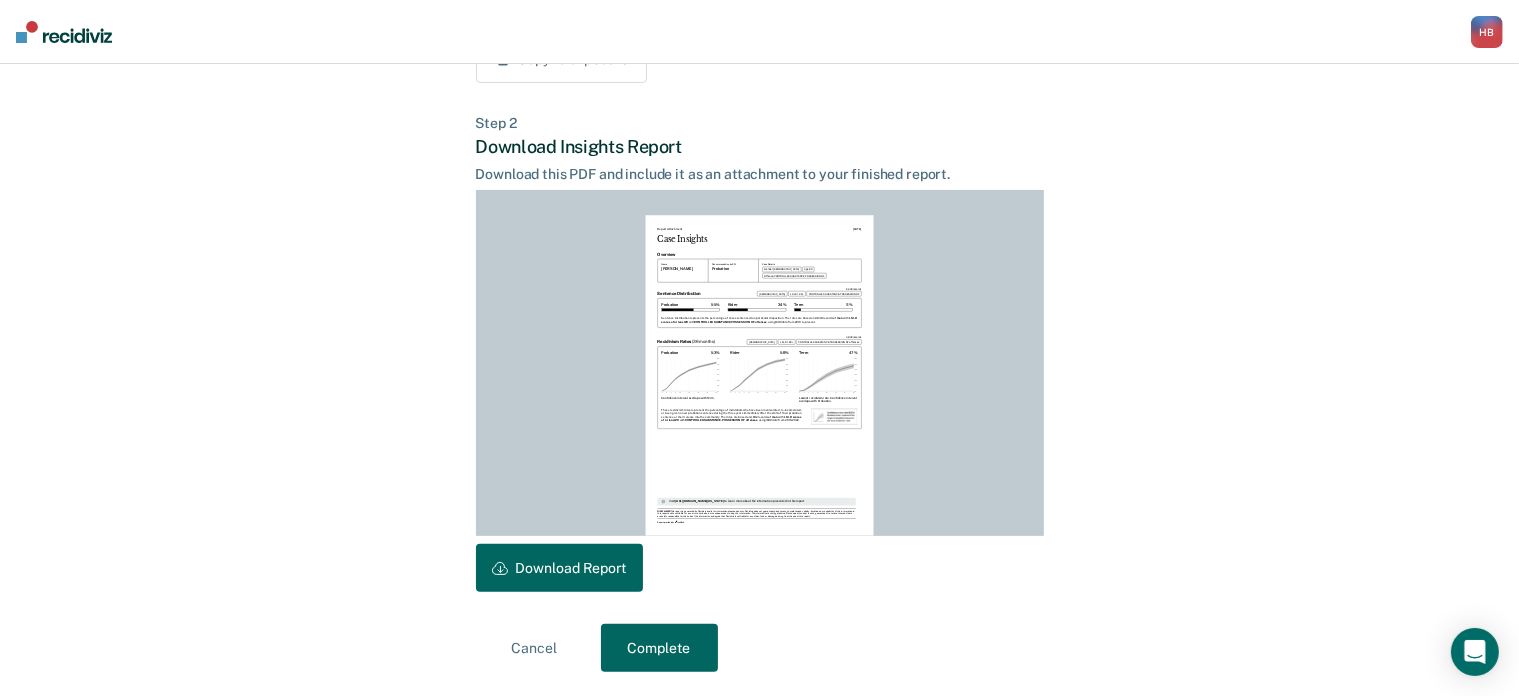 click on "Download Report" at bounding box center [559, 568] 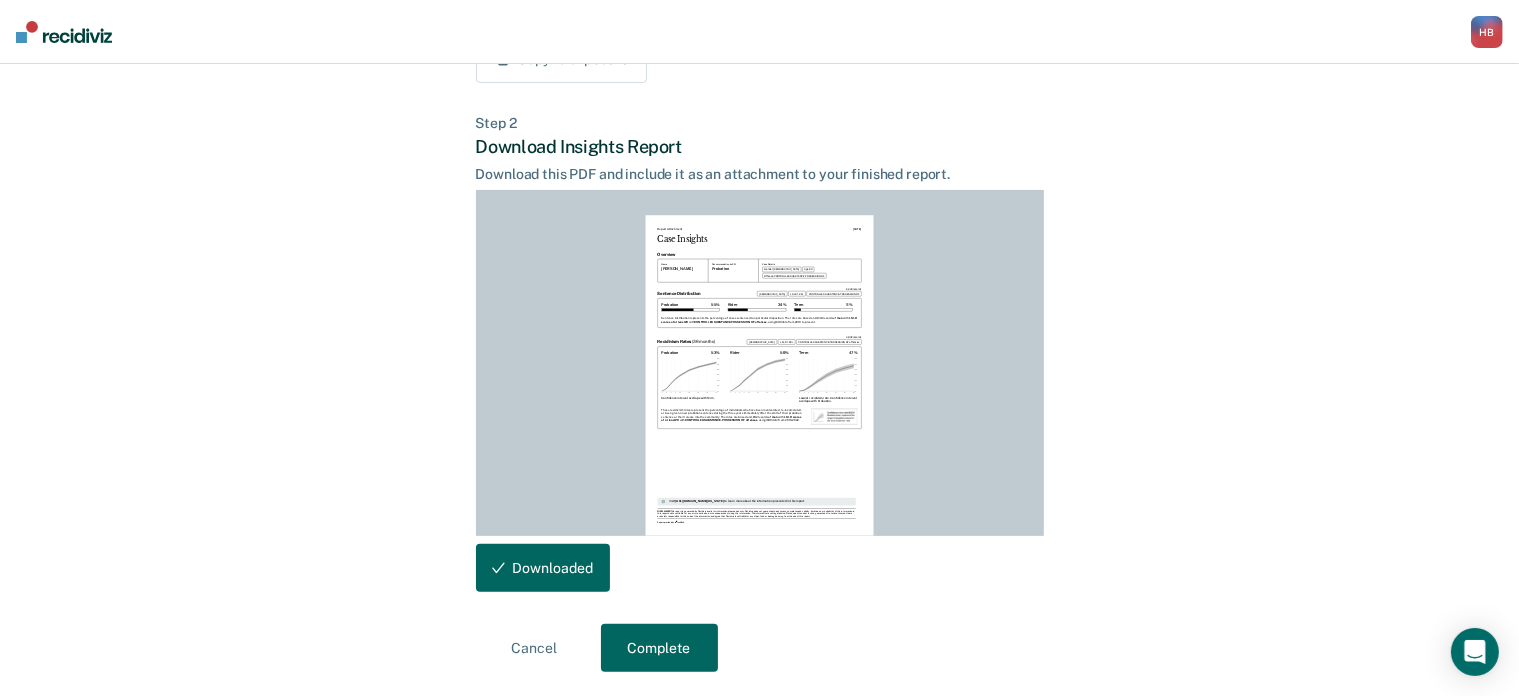 scroll, scrollTop: 0, scrollLeft: 0, axis: both 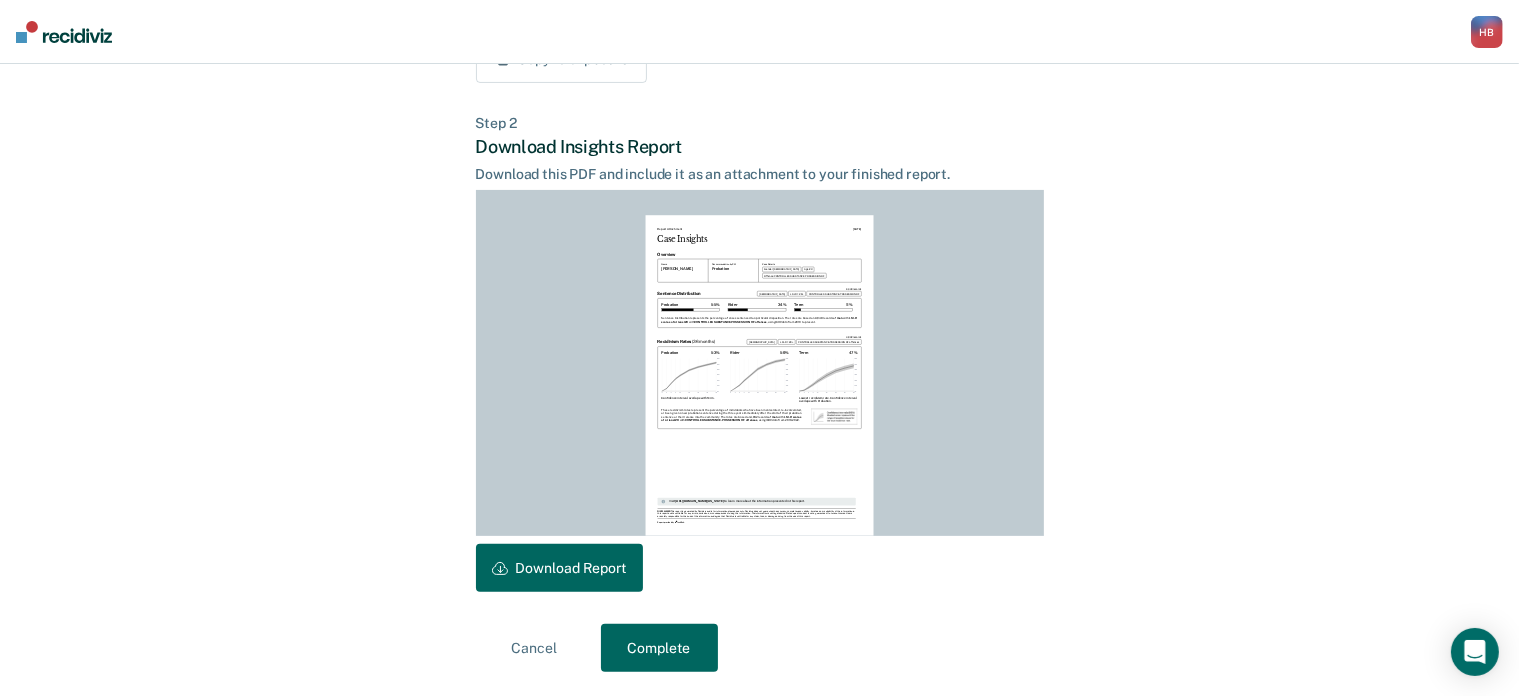 click on "Complete" at bounding box center [659, 648] 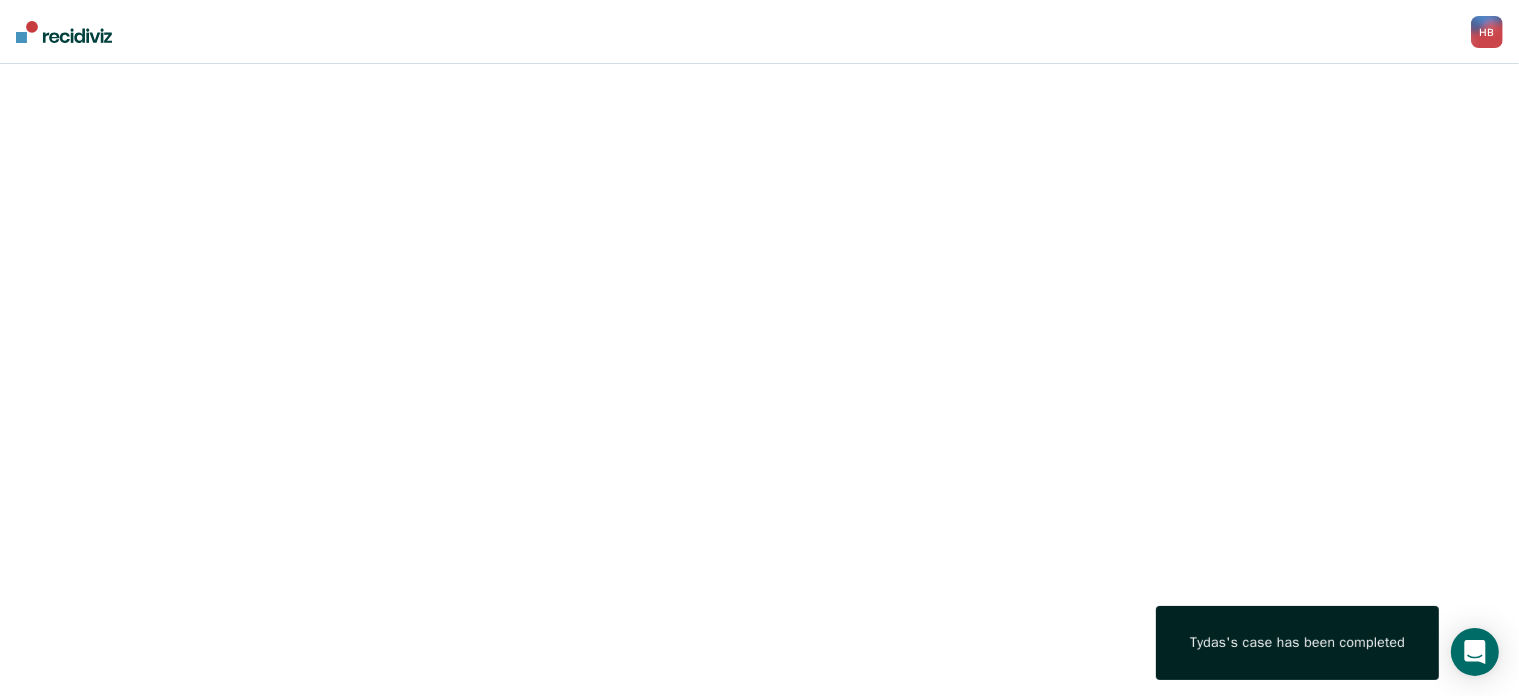 scroll, scrollTop: 0, scrollLeft: 0, axis: both 